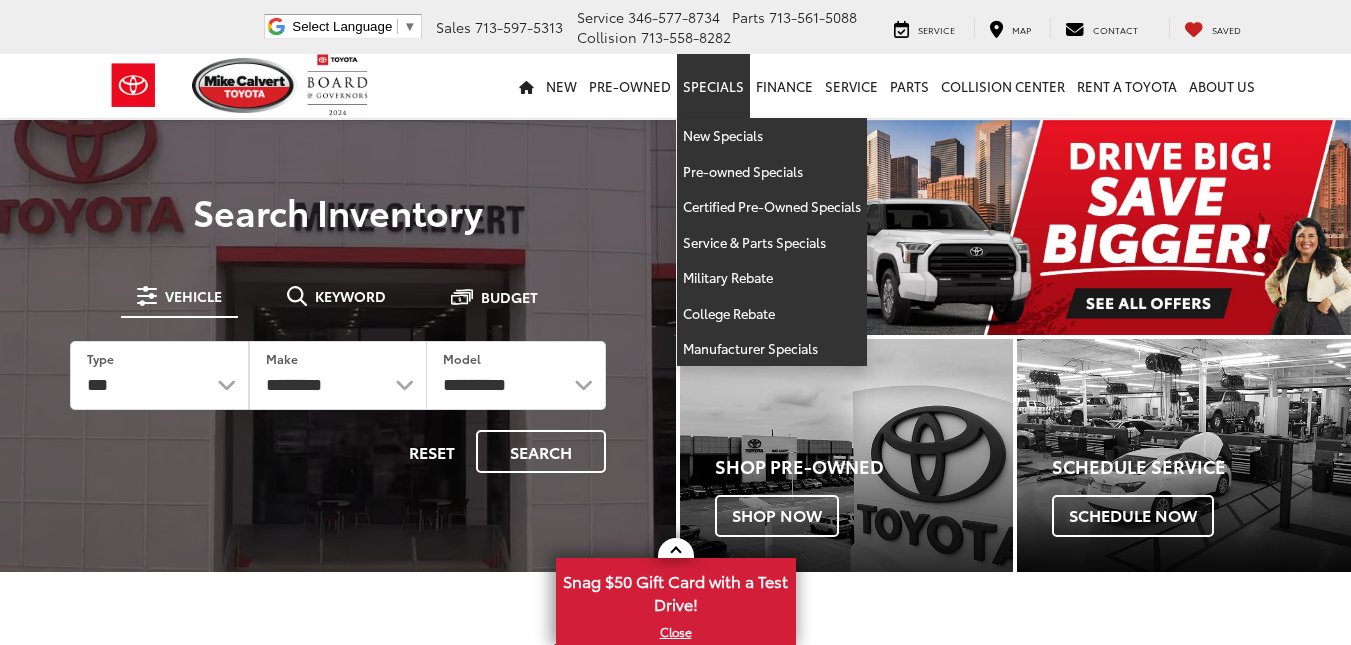 scroll, scrollTop: 0, scrollLeft: 0, axis: both 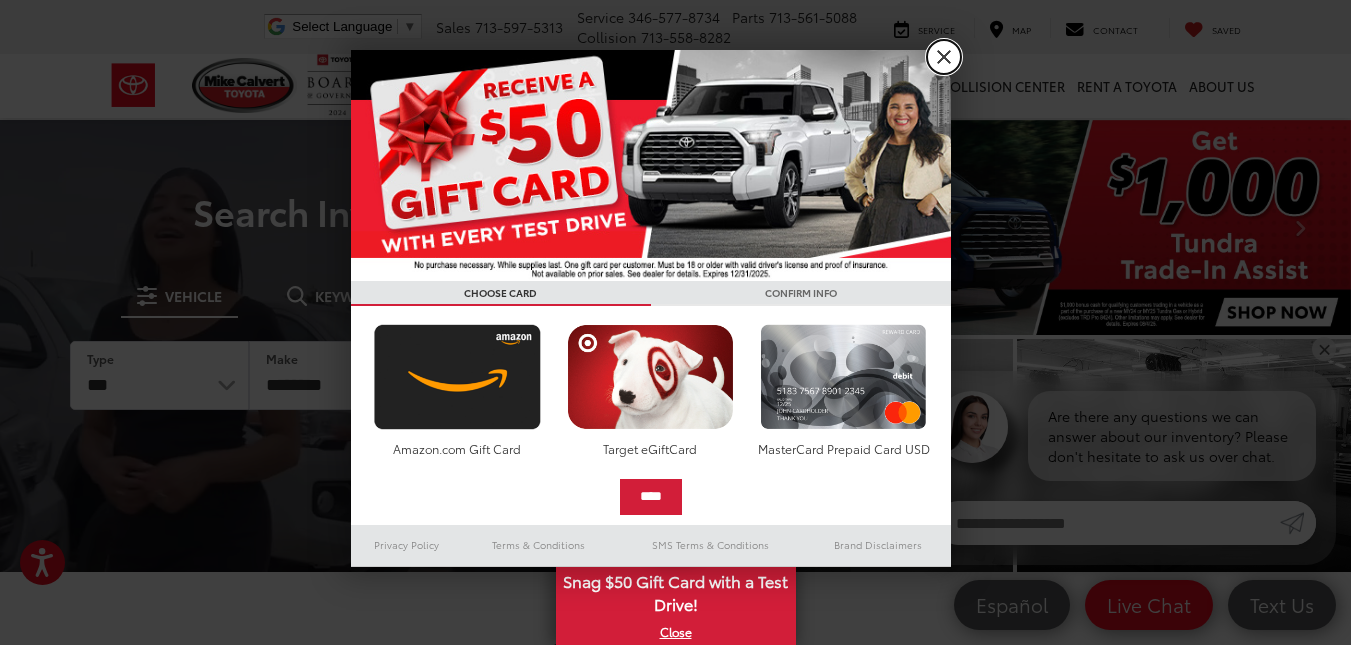 click on "X" at bounding box center [944, 57] 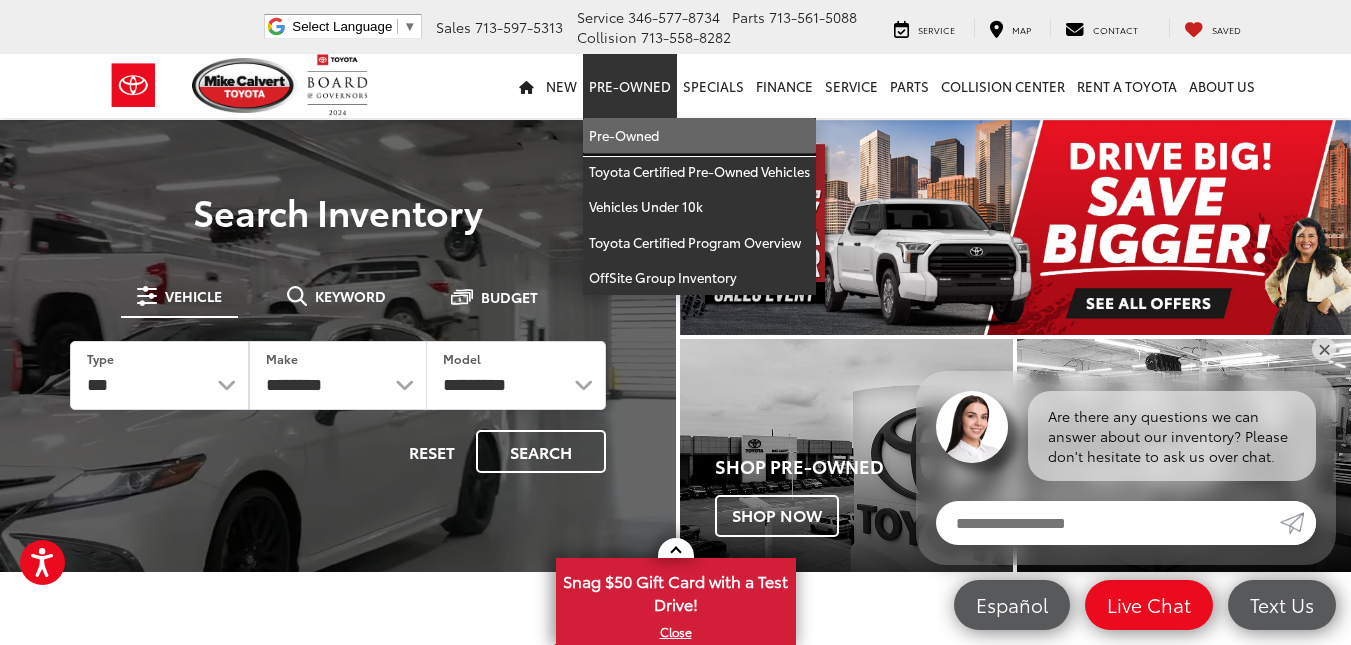 click on "Pre-Owned" at bounding box center [699, 136] 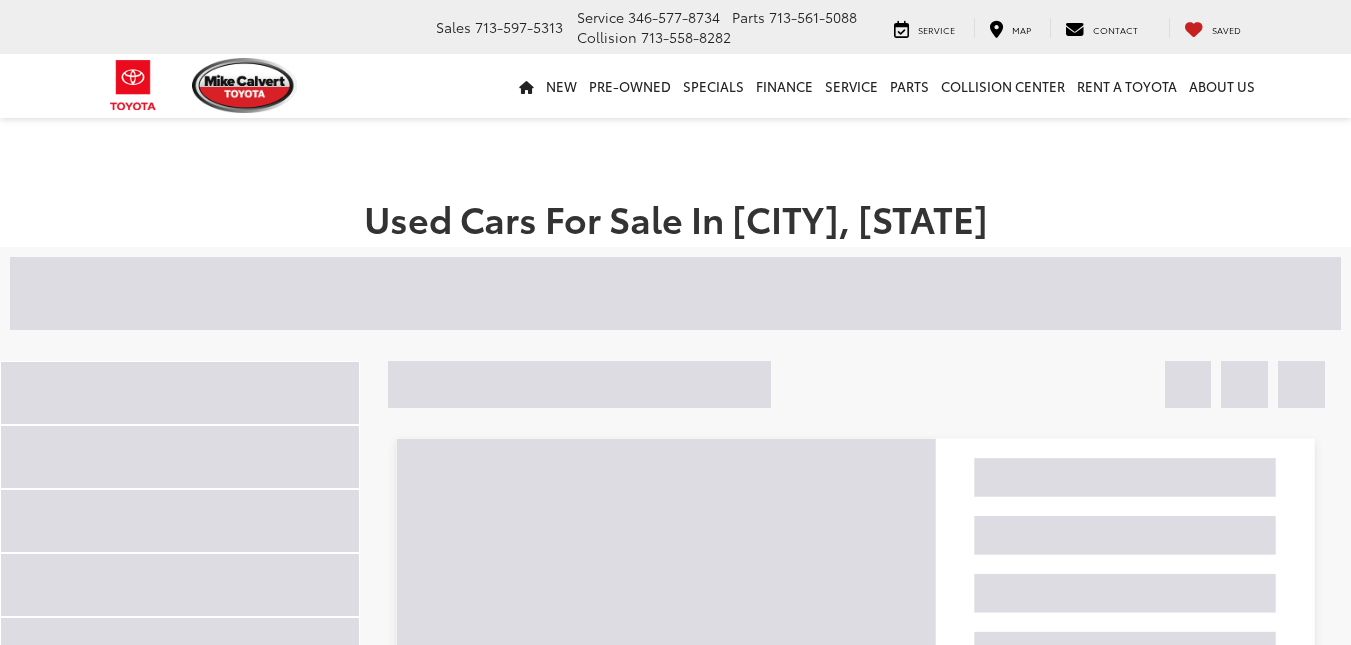 scroll, scrollTop: 0, scrollLeft: 0, axis: both 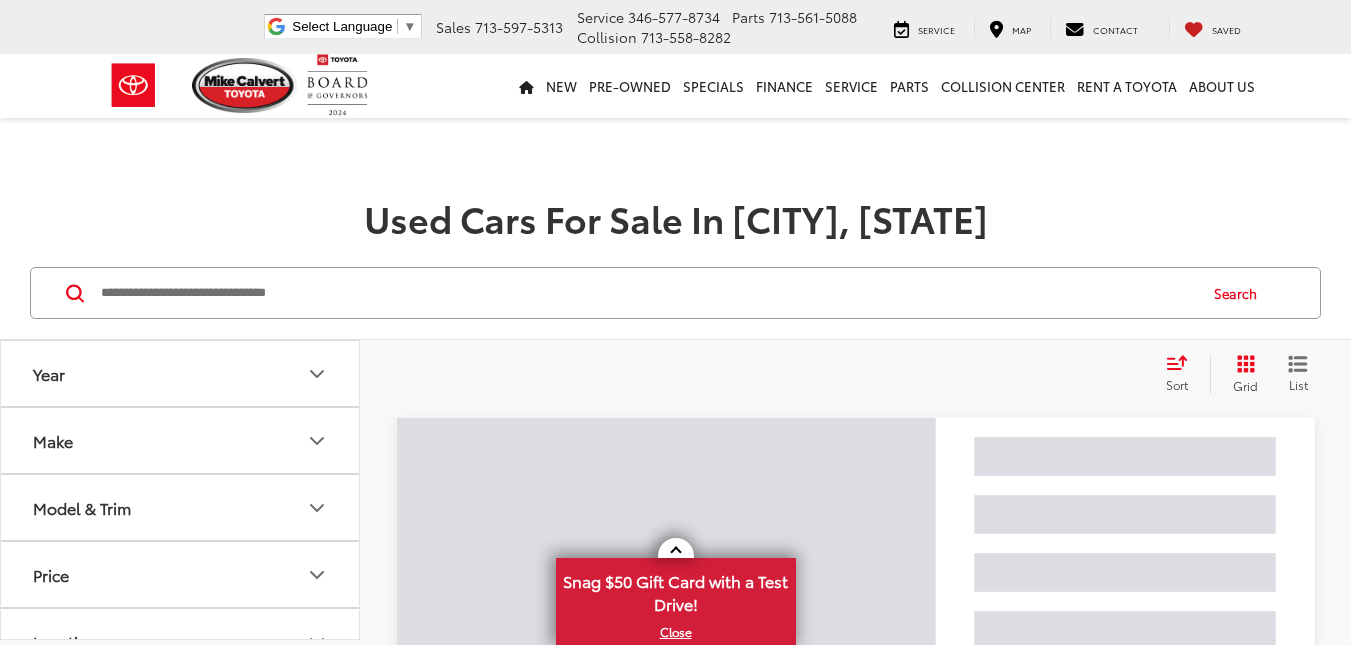 click on "Used Cars For Sale In [CITY], [STATE]
Year Make Model & Trim Price     ***** — ******* 5000 516000 Special Offers Only  Only show vehicles with special offers Location Dealership Body Style Color Fuel Type Cylinder Drivetrain Vehicle Condition Body Type  Convertible   (1)   Coupe   (2)   Hatchback   (9)   Sedan   (103)   SUV   (161)   Truck - Crew Cab   (43)   Truck - Extended Cab   (21)   Van   (9)   Wagon   (1)  Availability
Search
Clear All + 0 test Sort Price:  High to Low Price:  Low to High Year:  High to Low Year:  Low to High Mileage:  High to Low Mileage:  Low to High Distance:  Near to Far Distance:  Far to Near Featured Vehicles Grid List
There are no vehicles that match your search criteria currently available online; however, there may be one available in-store. Please fill out the contact form below to express your interest and an experienced sales manager will get back to you. *[FIRST] *[LAST] *[EMAIL] Comments:" at bounding box center [675, 3383] 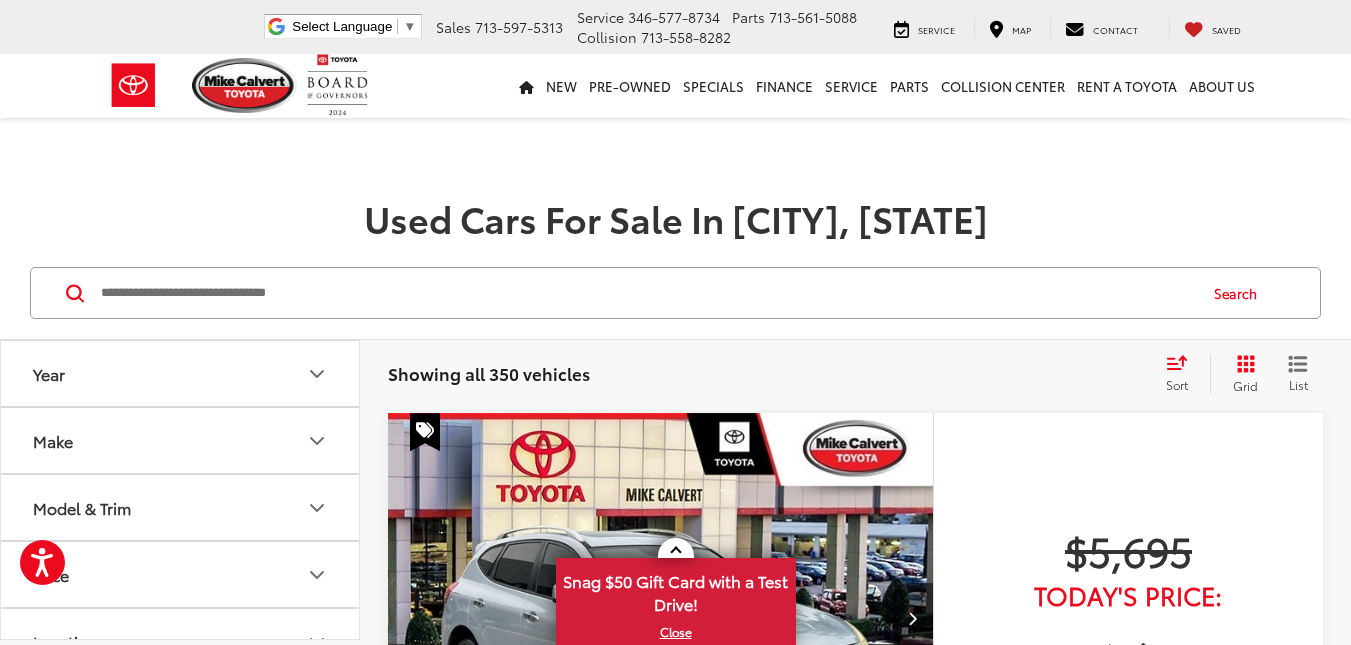 click 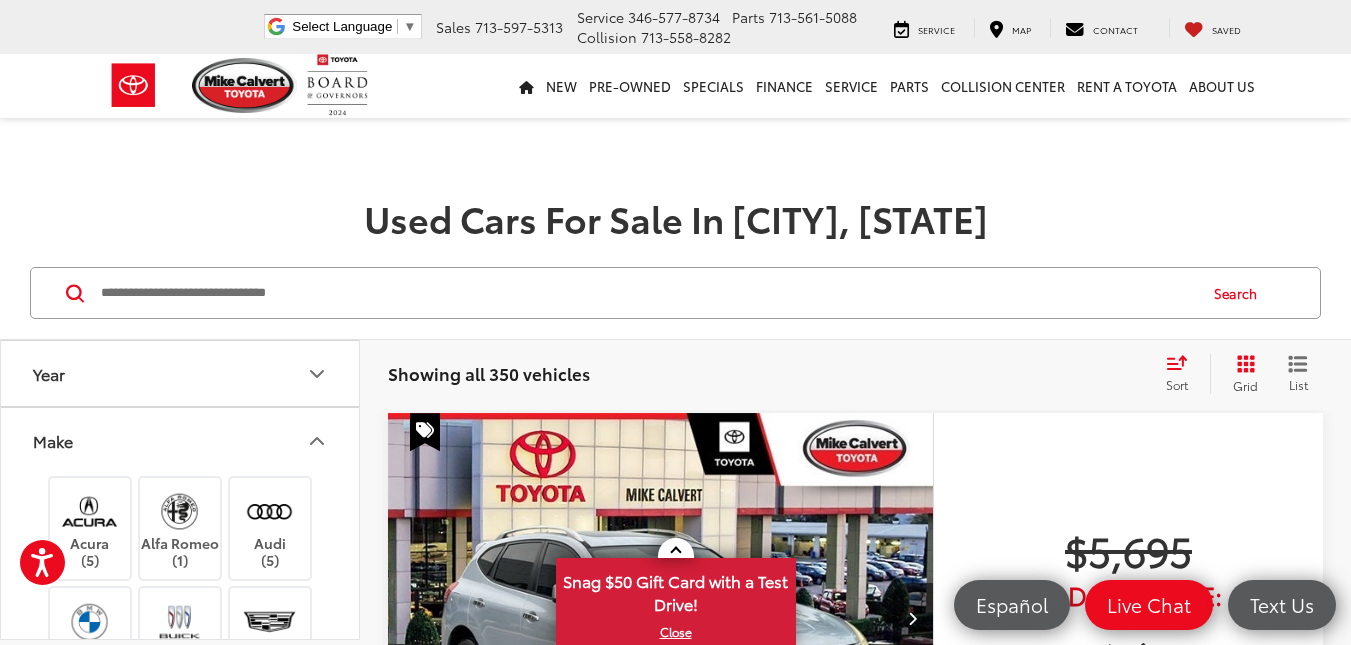 scroll, scrollTop: 0, scrollLeft: 0, axis: both 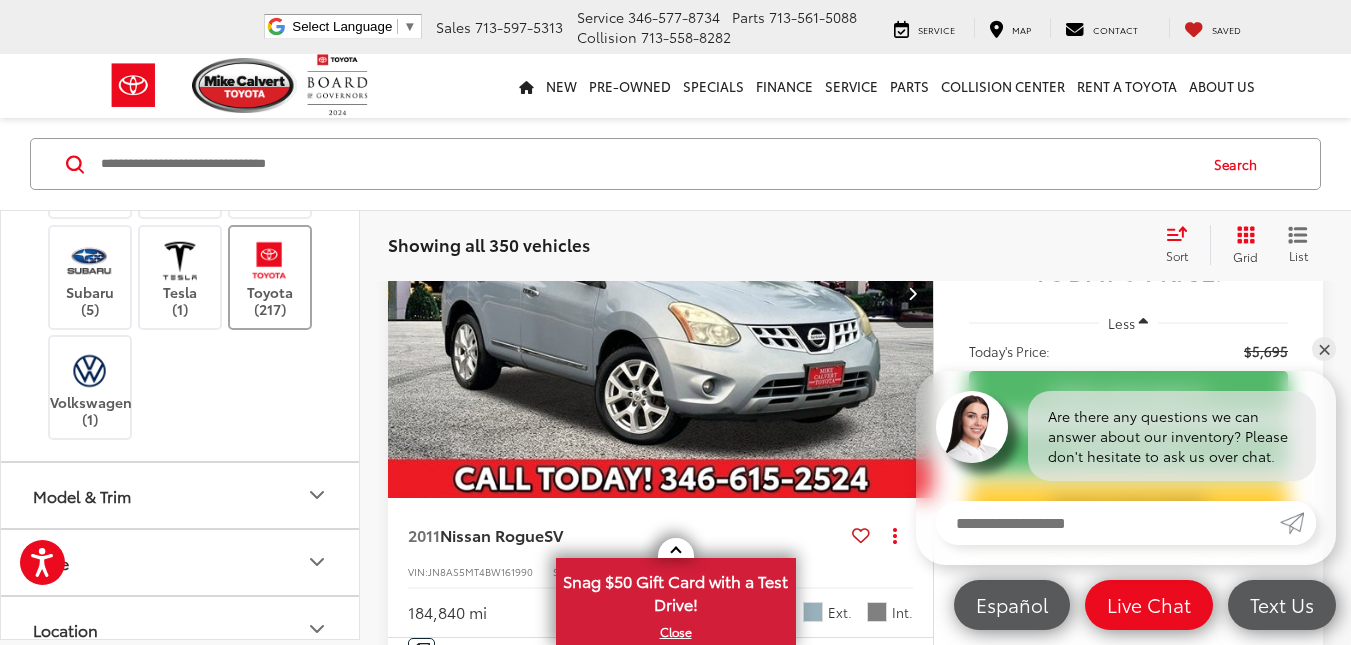 click on "Toyota   (217)" at bounding box center (270, 276) 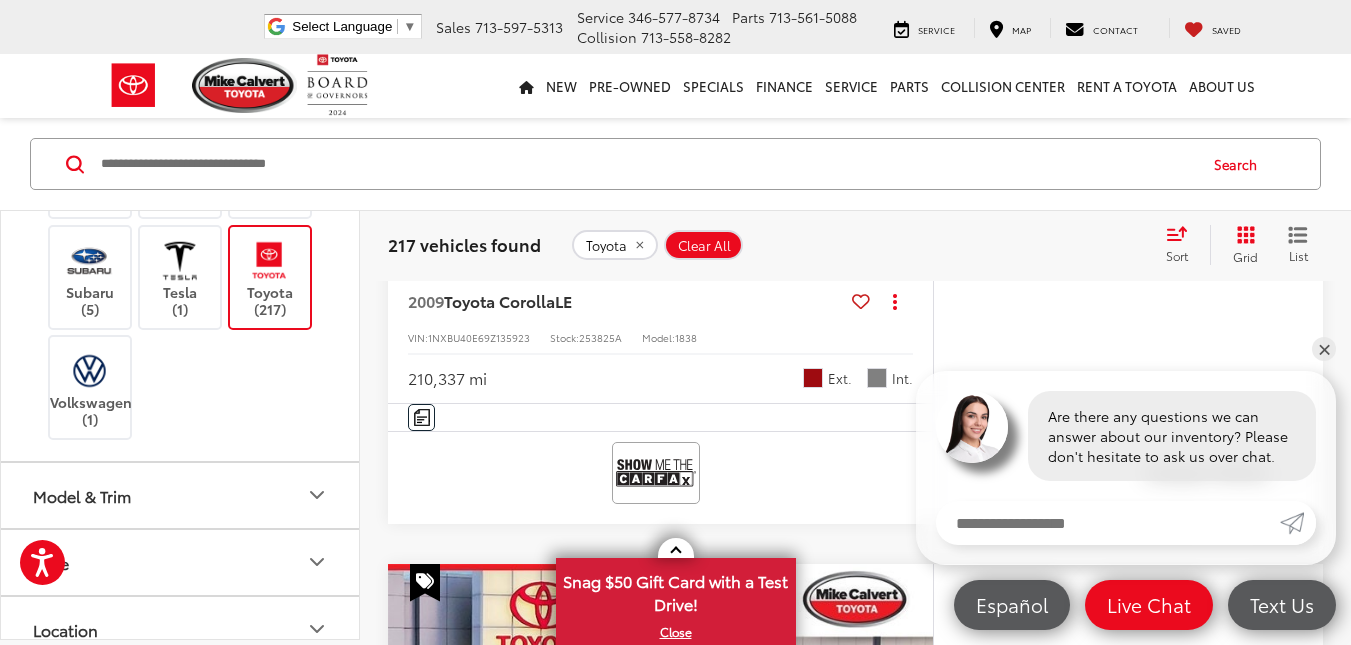 scroll, scrollTop: 678, scrollLeft: 0, axis: vertical 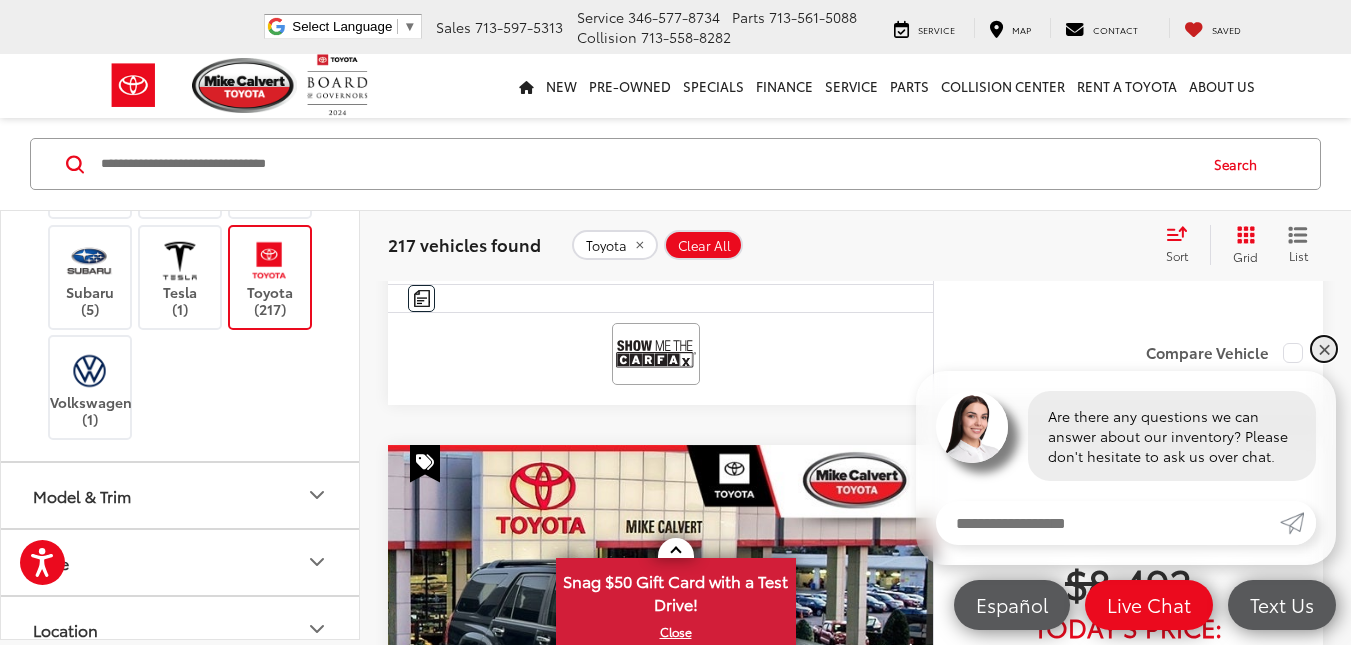 click on "✕" at bounding box center (1324, 349) 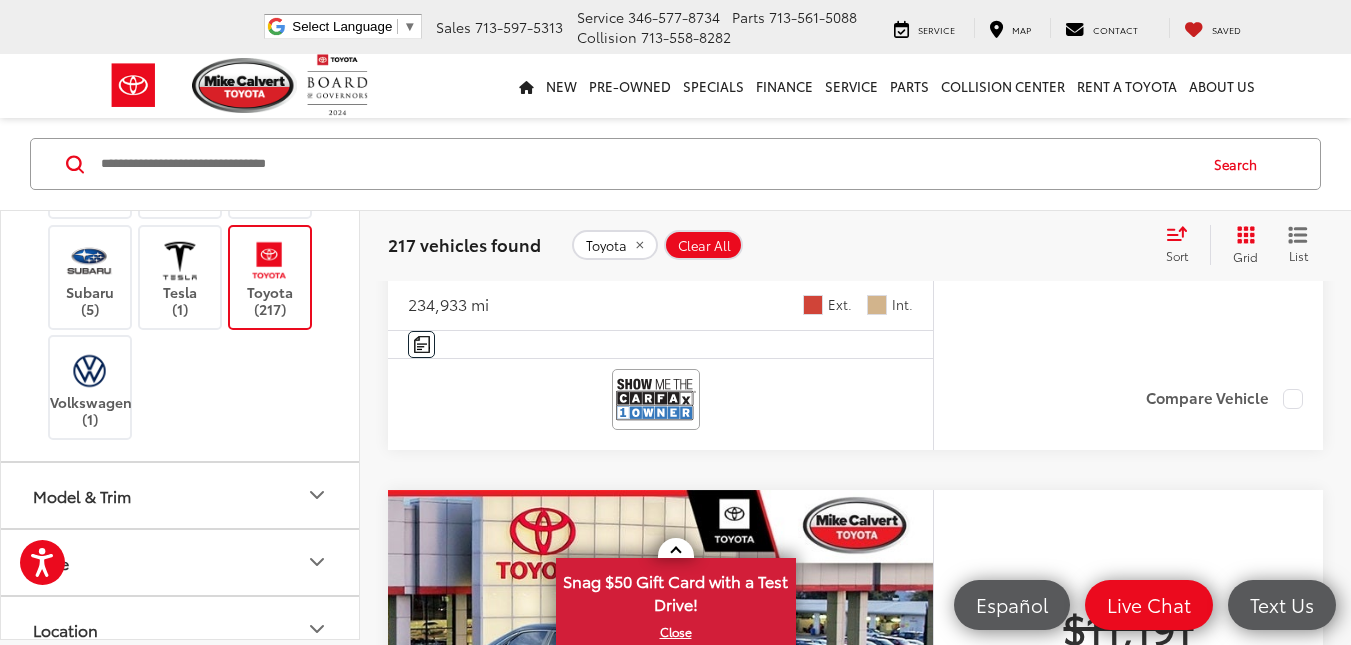 scroll, scrollTop: 4147, scrollLeft: 0, axis: vertical 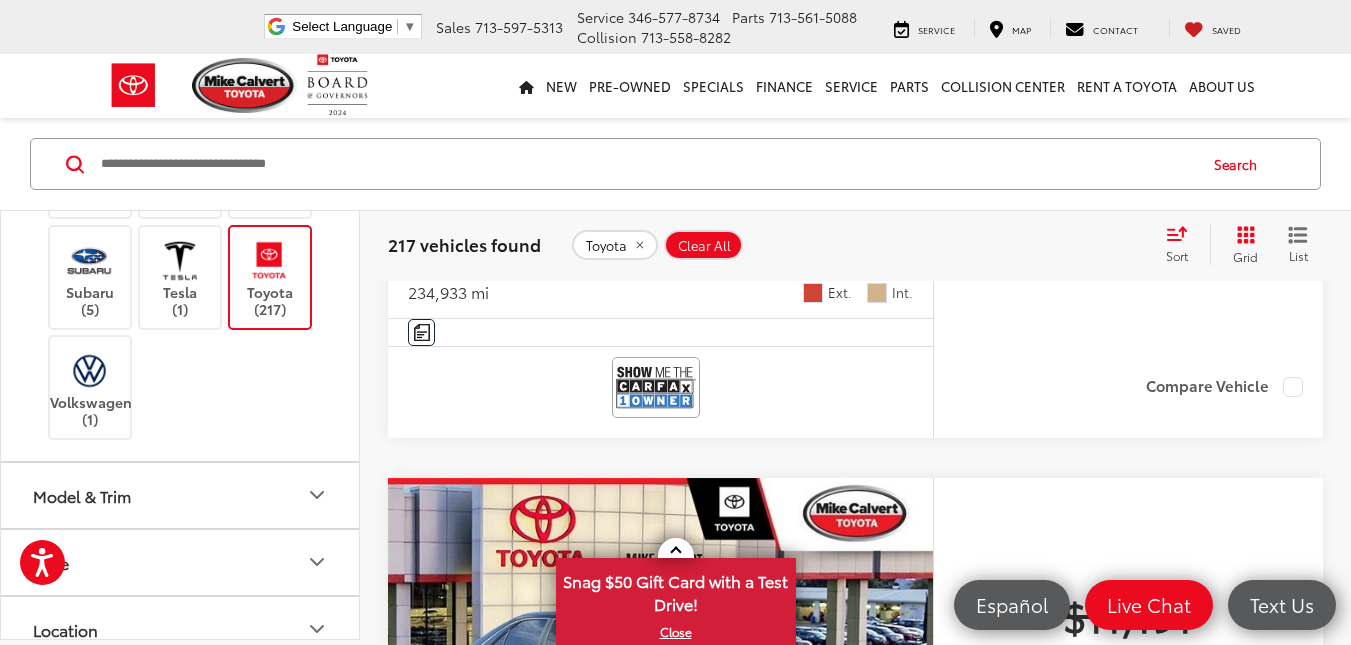click at bounding box center [647, 164] 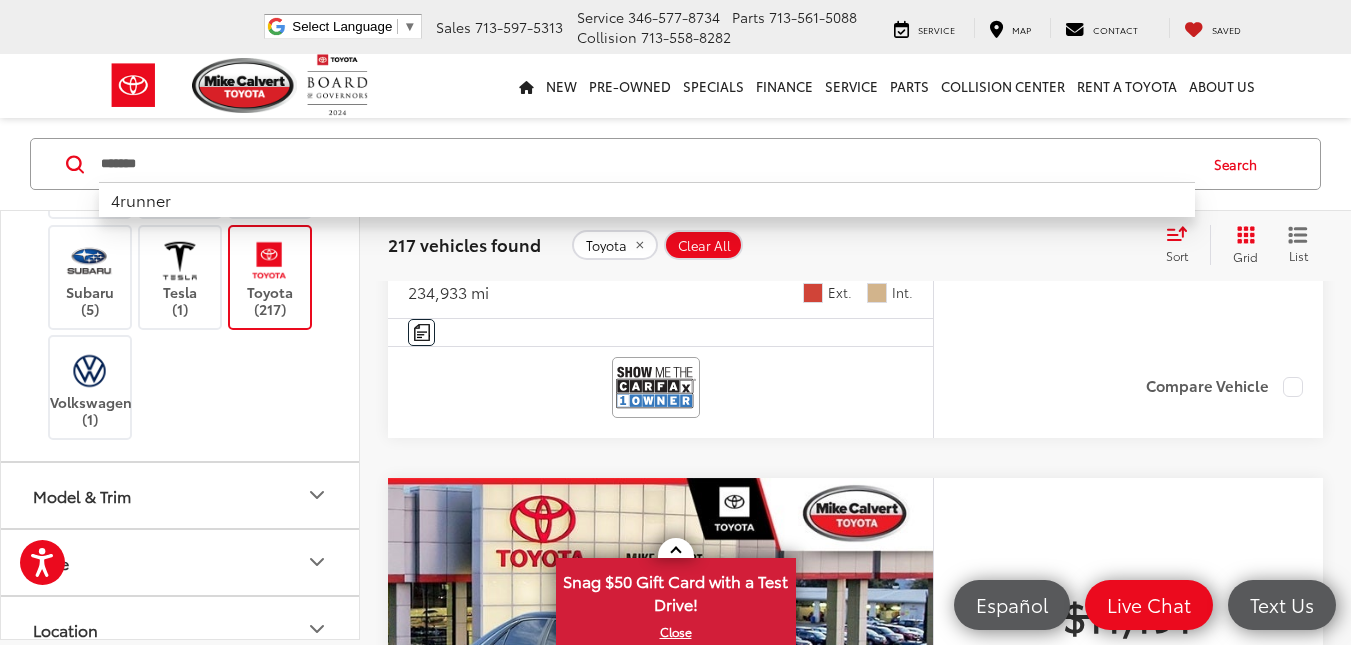 type on "*******" 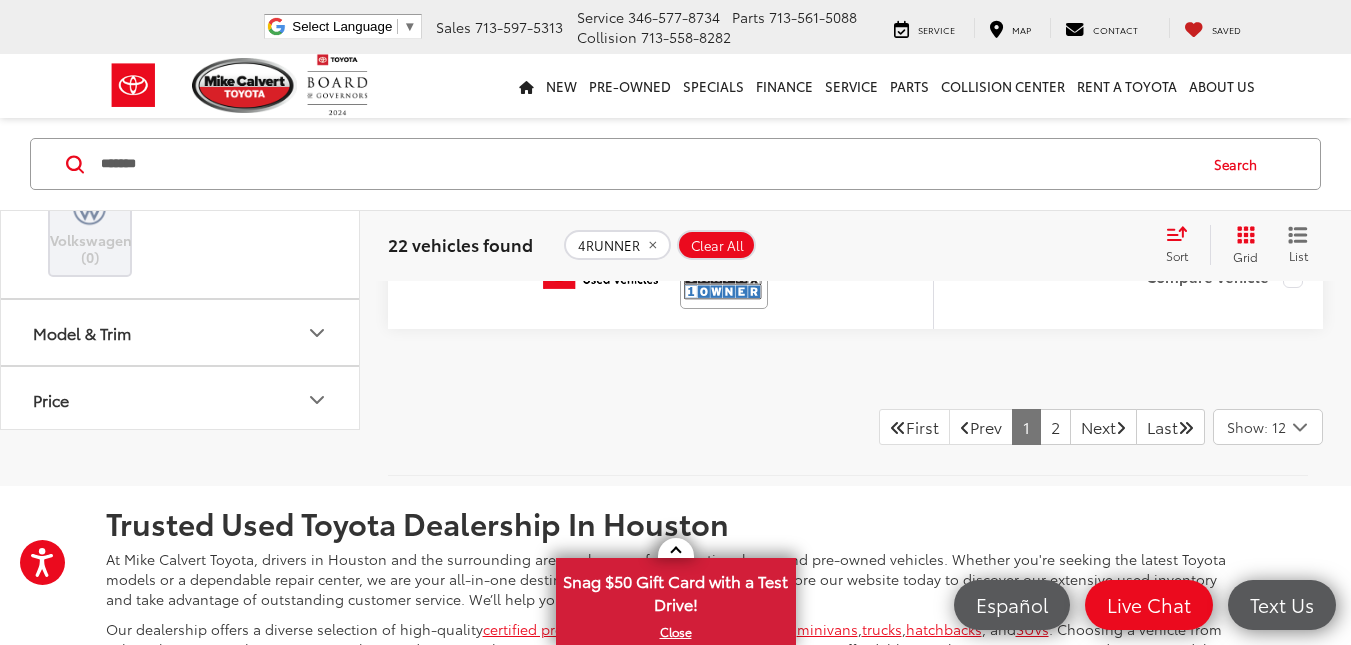 scroll, scrollTop: 8541, scrollLeft: 0, axis: vertical 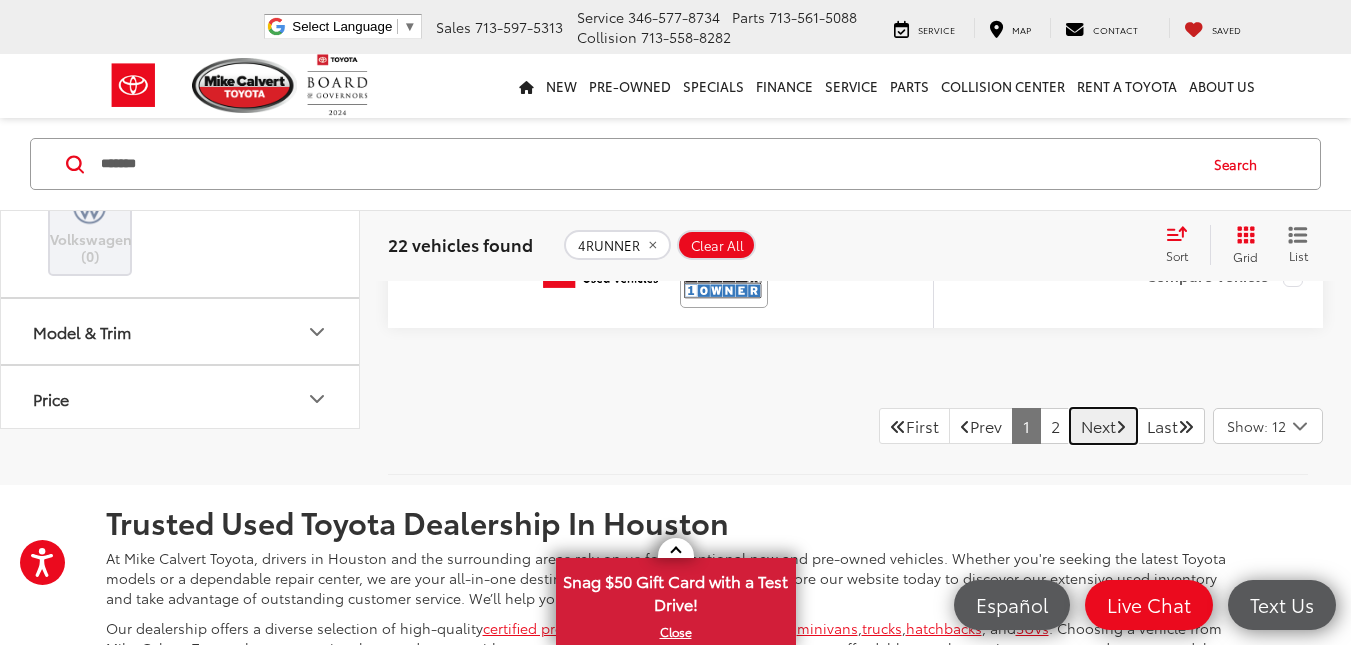 click on "Next" at bounding box center [1103, 426] 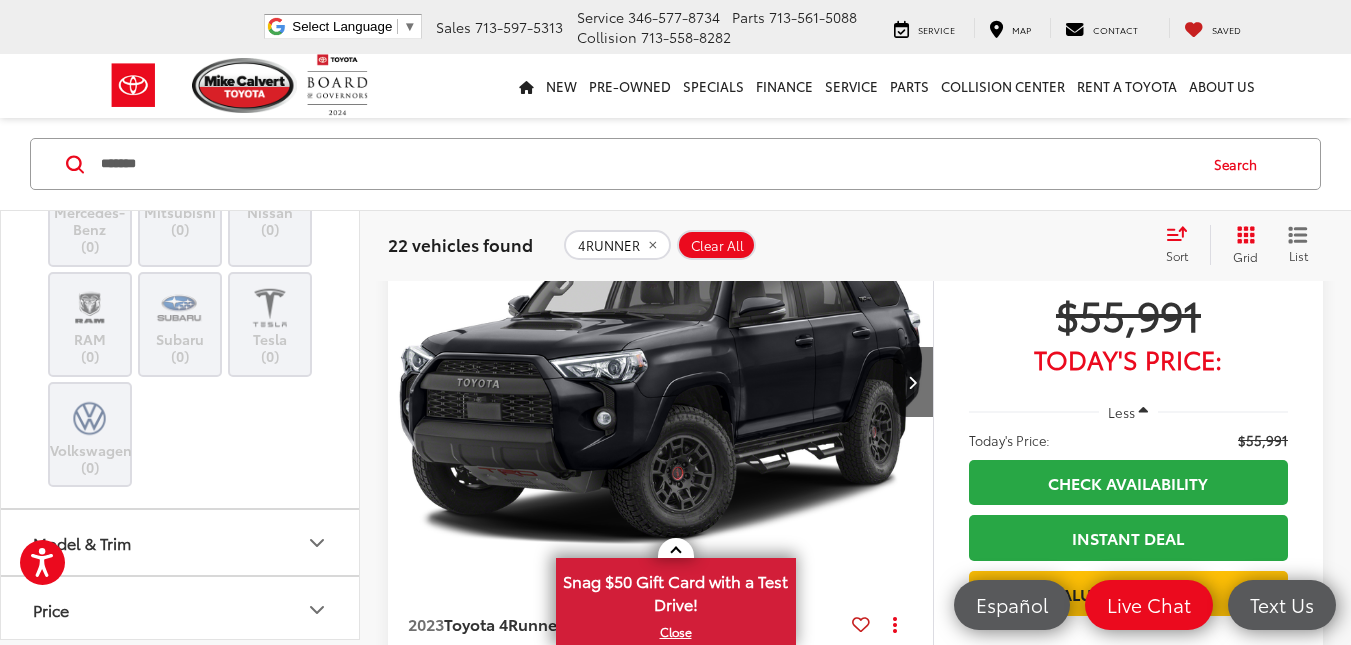 scroll, scrollTop: 3086, scrollLeft: 0, axis: vertical 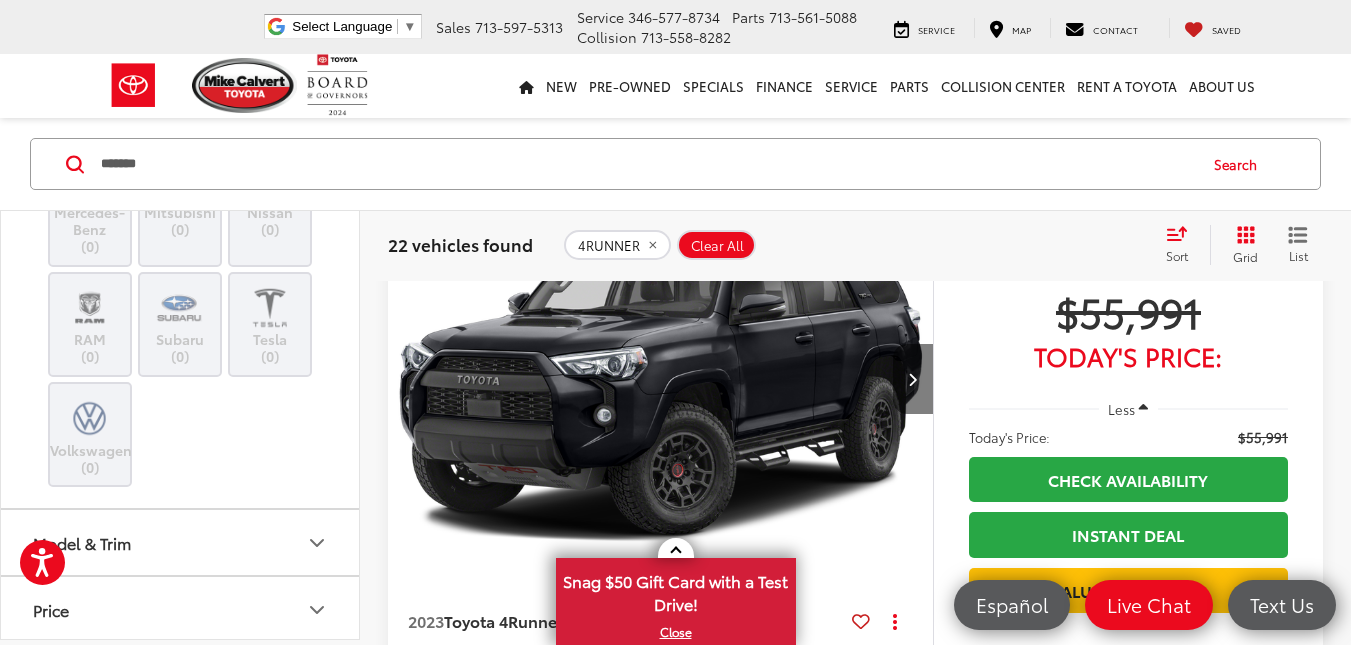 click at bounding box center (913, 379) 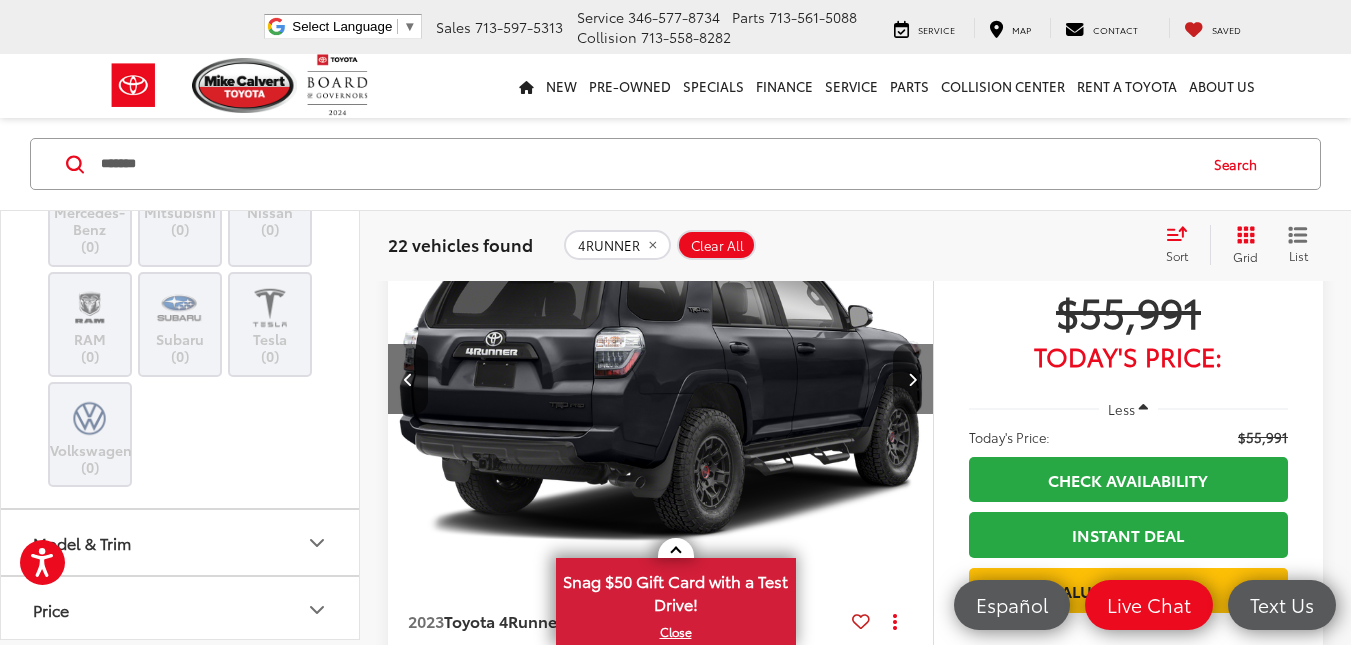 click at bounding box center (912, 379) 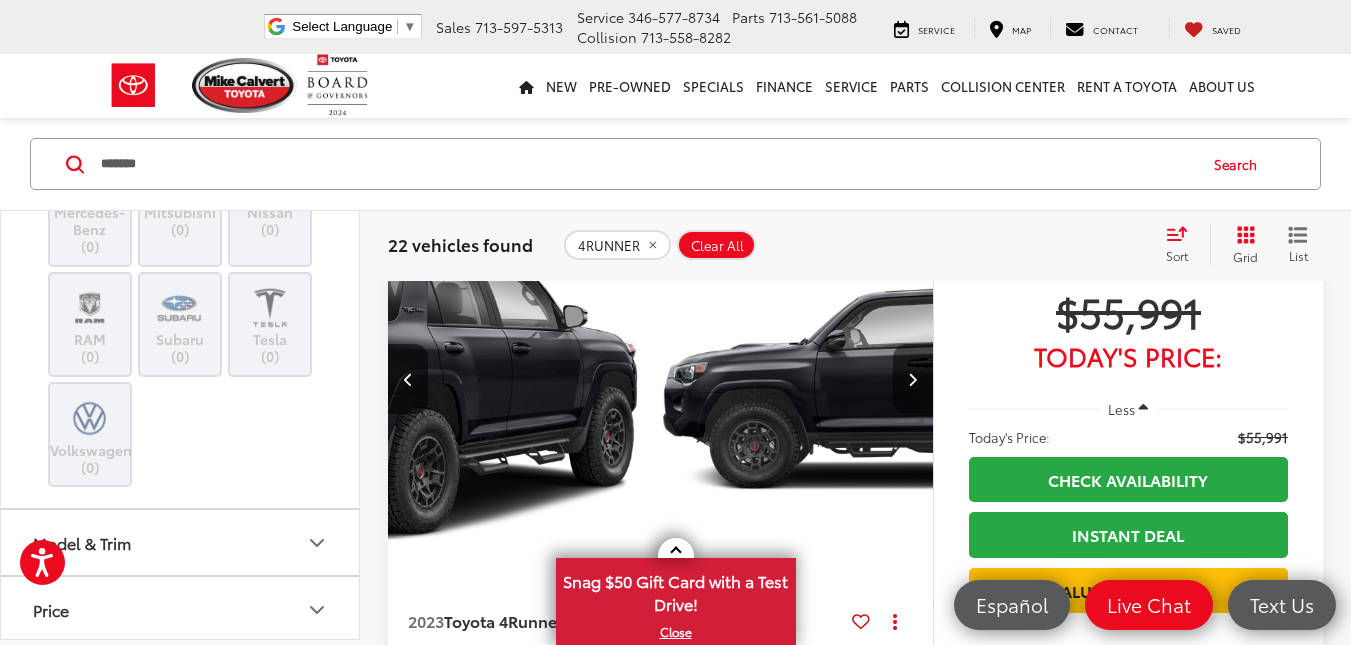 scroll, scrollTop: 0, scrollLeft: 1096, axis: horizontal 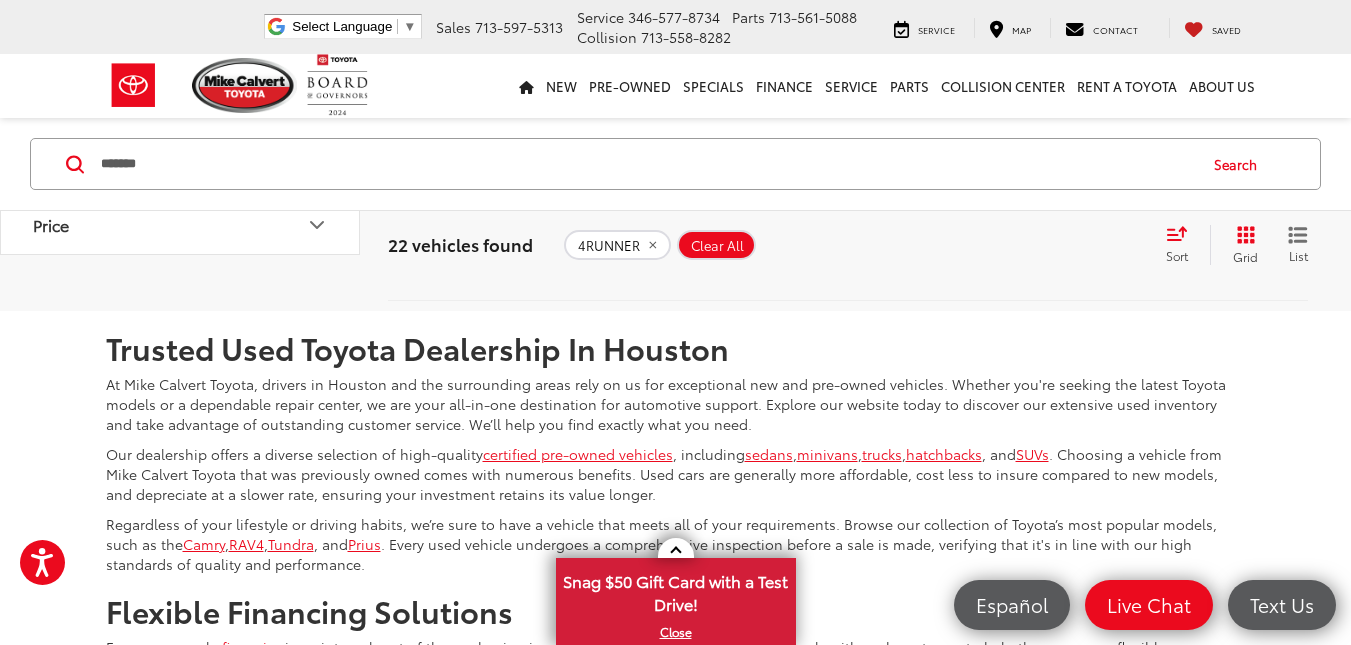 click on "Next" at bounding box center (1103, 252) 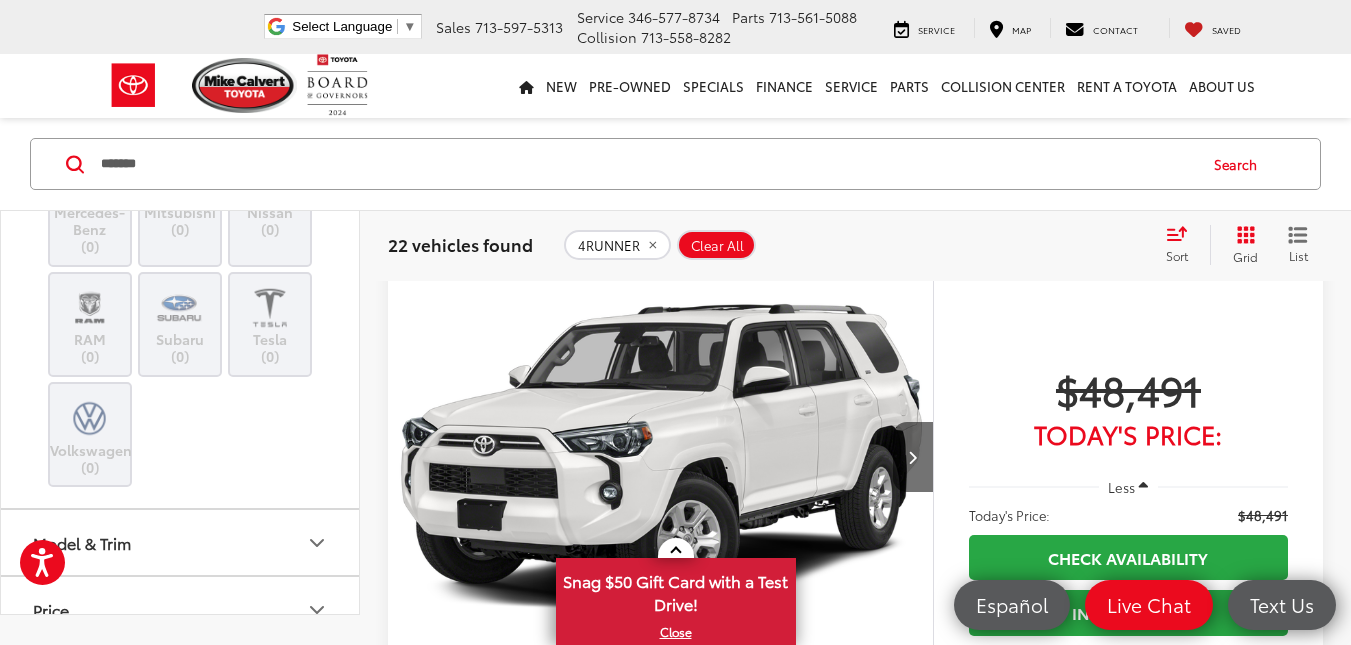 scroll, scrollTop: 0, scrollLeft: 0, axis: both 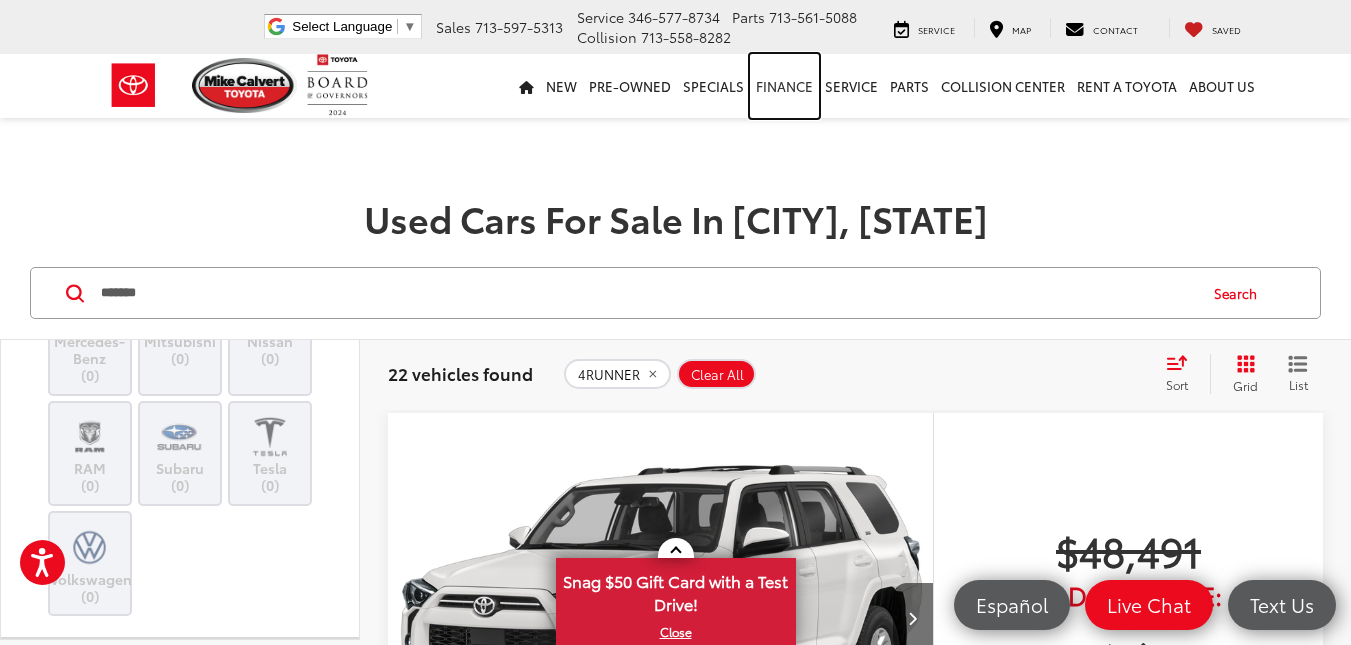 click on "Finance" at bounding box center (784, 86) 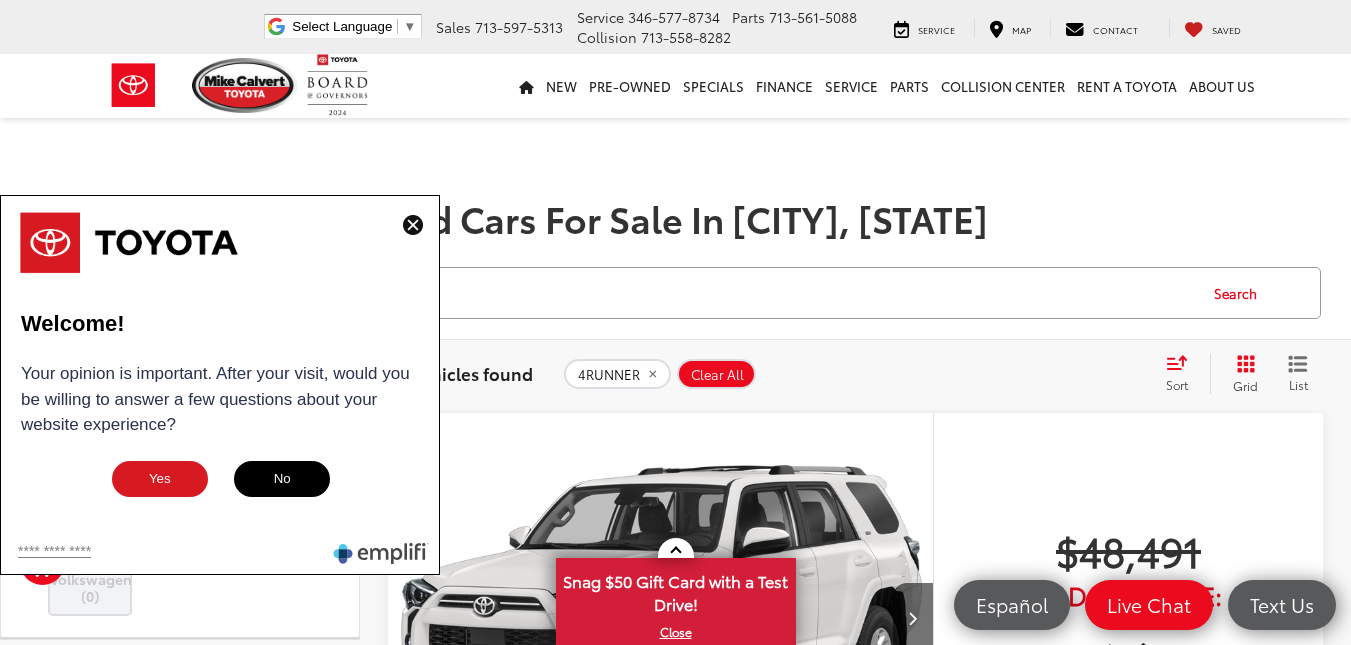 click at bounding box center [413, 225] 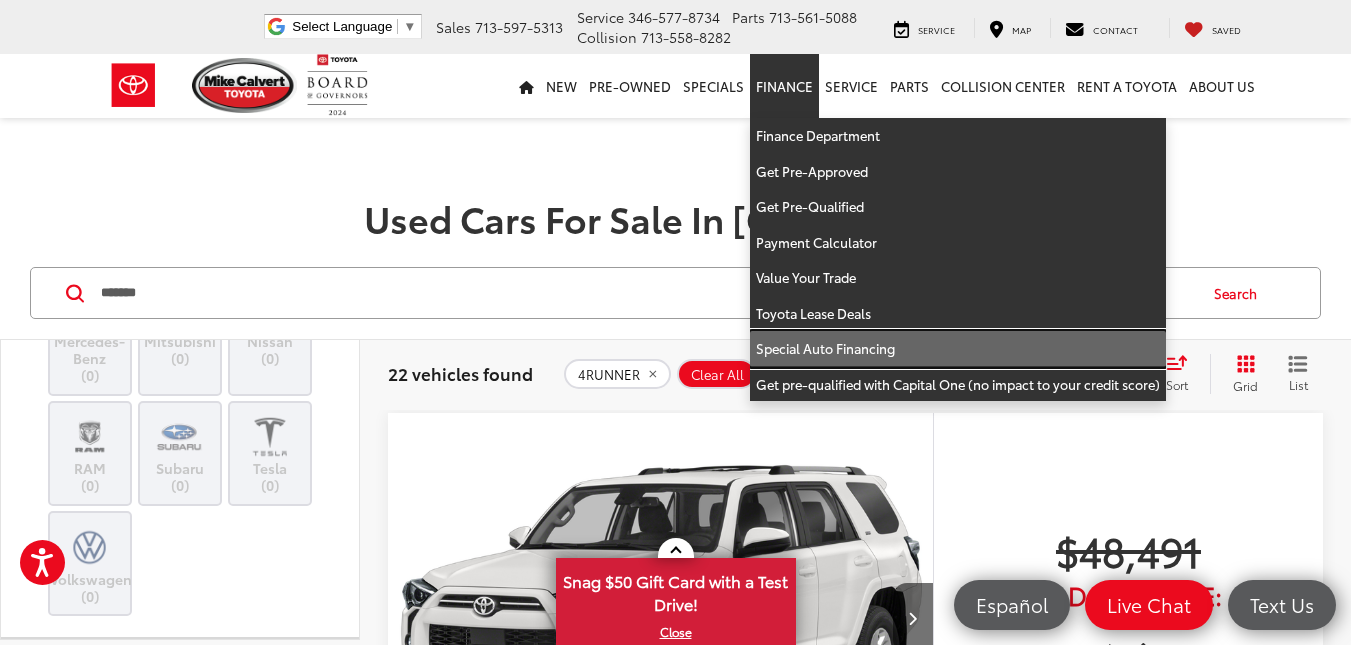 click on "Special Auto Financing" at bounding box center (958, 349) 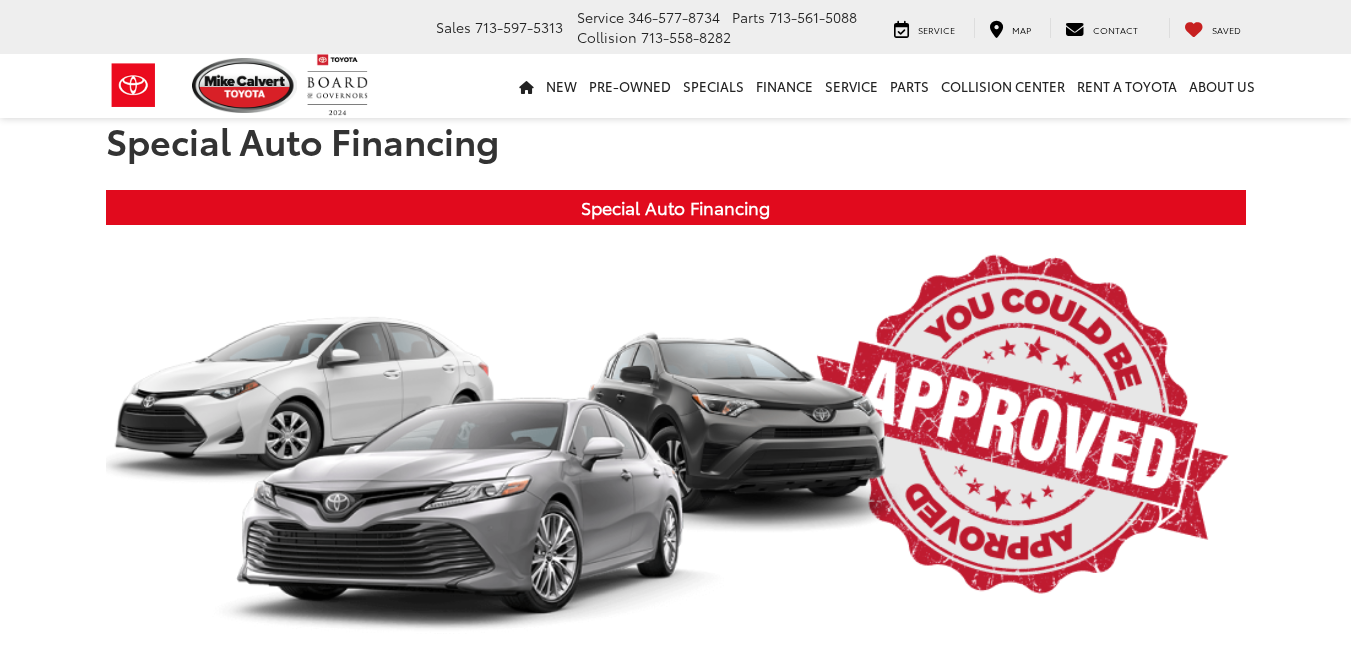 scroll, scrollTop: 0, scrollLeft: 0, axis: both 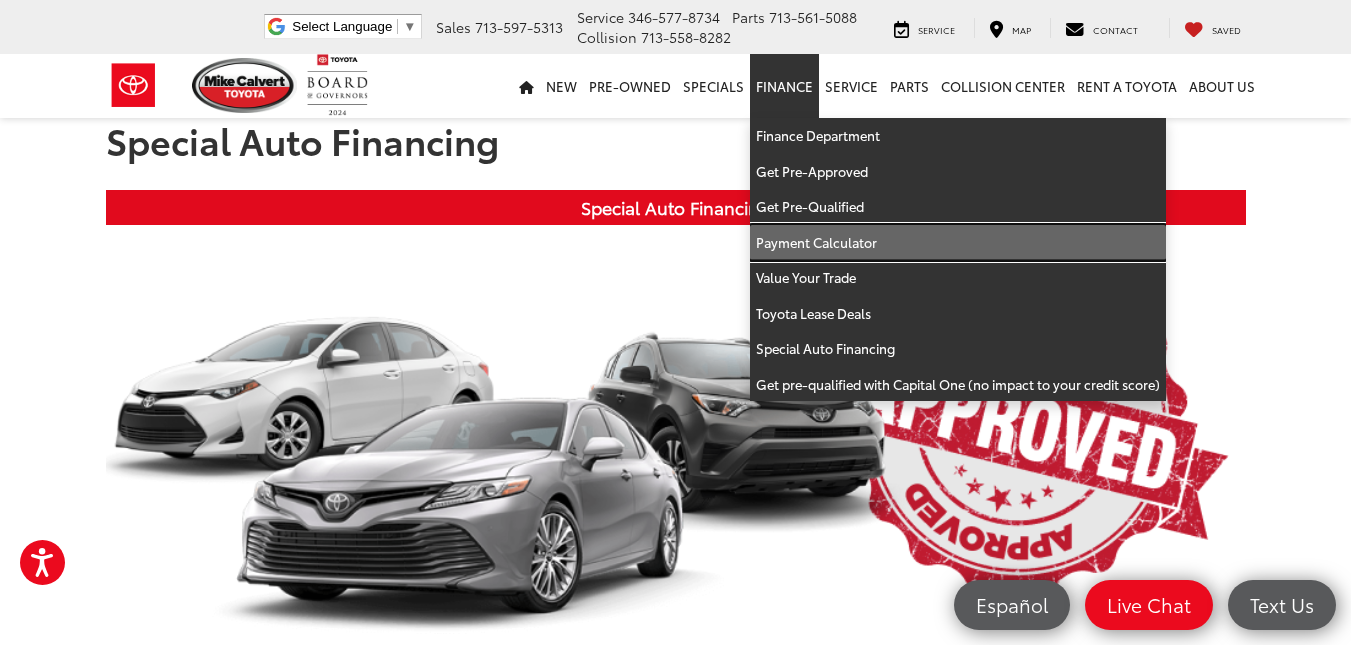 click on "Payment Calculator" at bounding box center (958, 243) 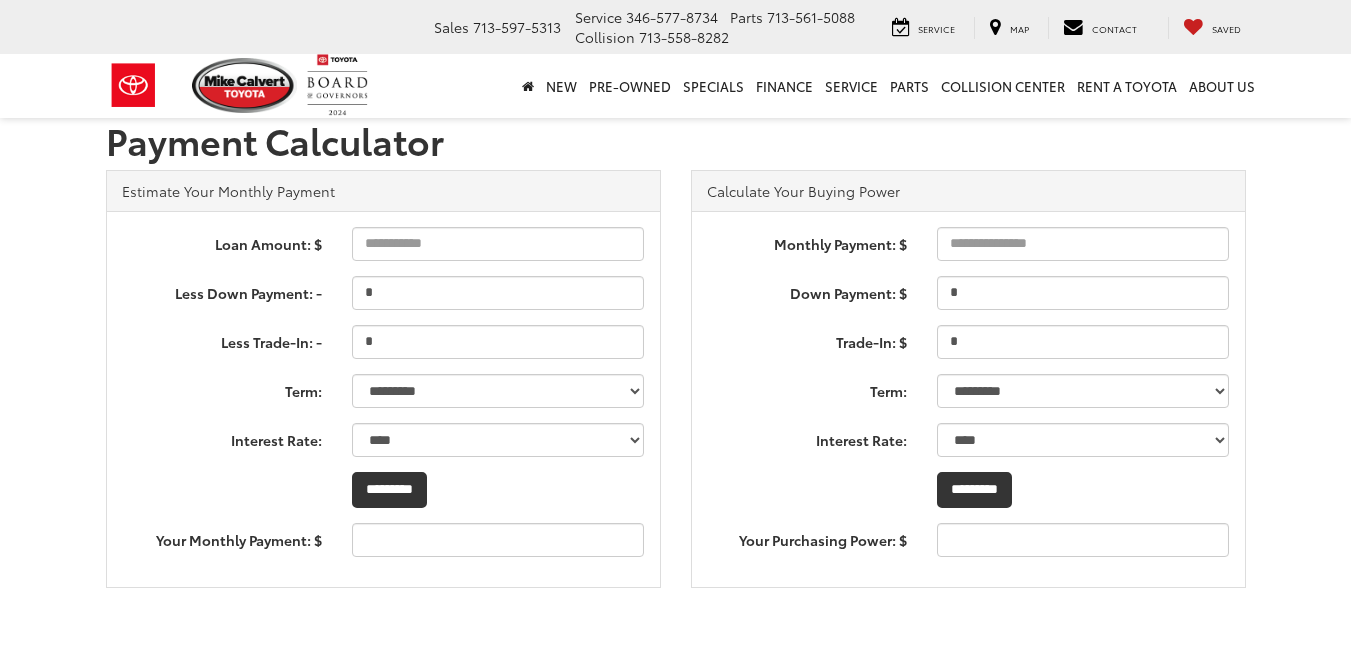 scroll, scrollTop: 0, scrollLeft: 0, axis: both 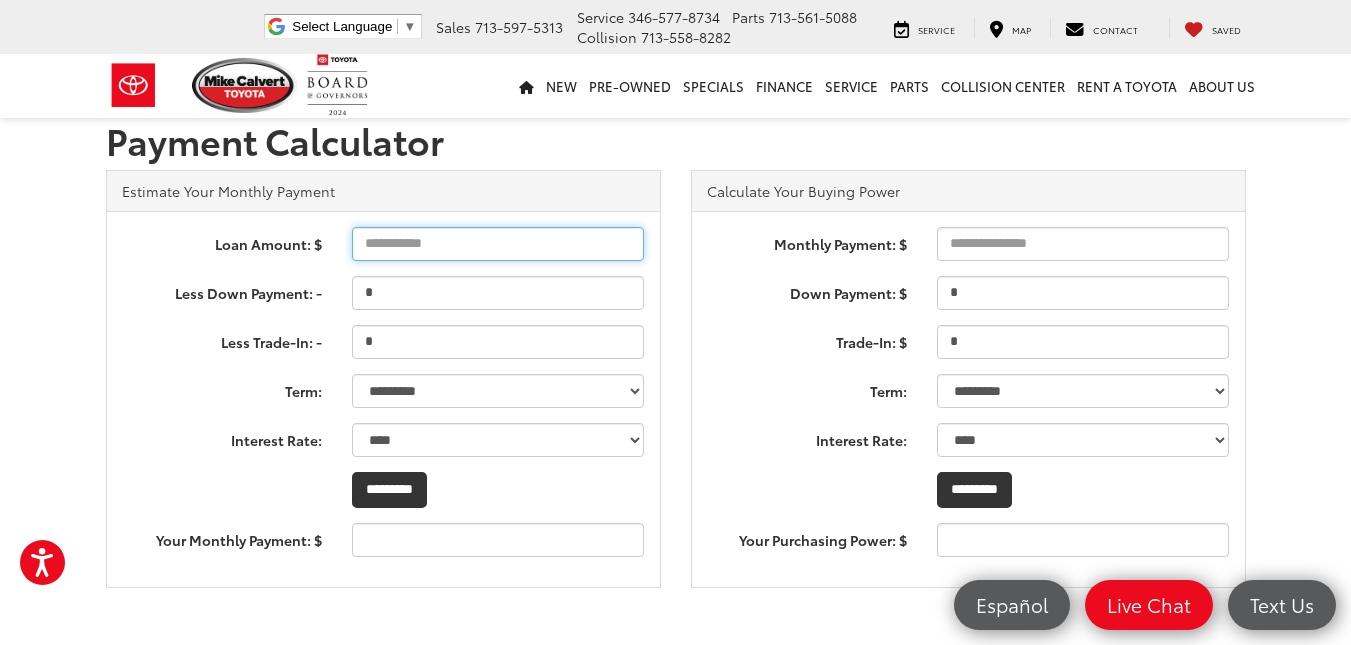 click on "Loan Amount: $" at bounding box center [498, 244] 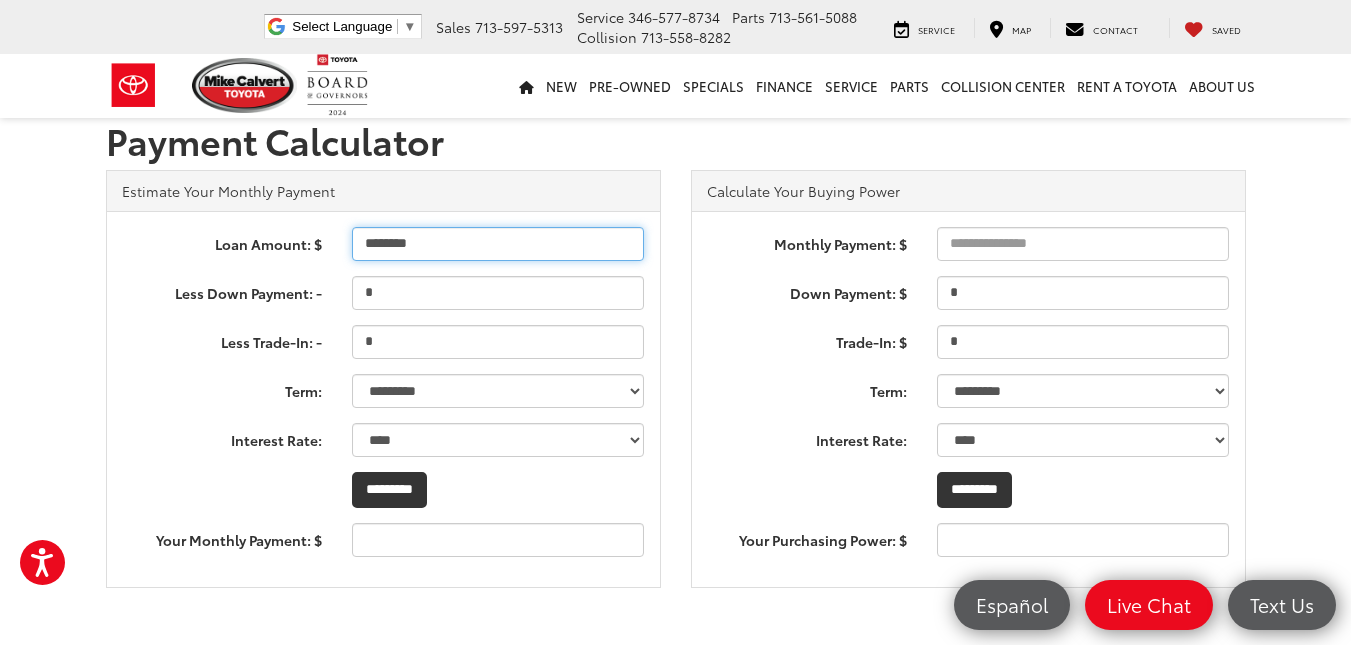 type on "********" 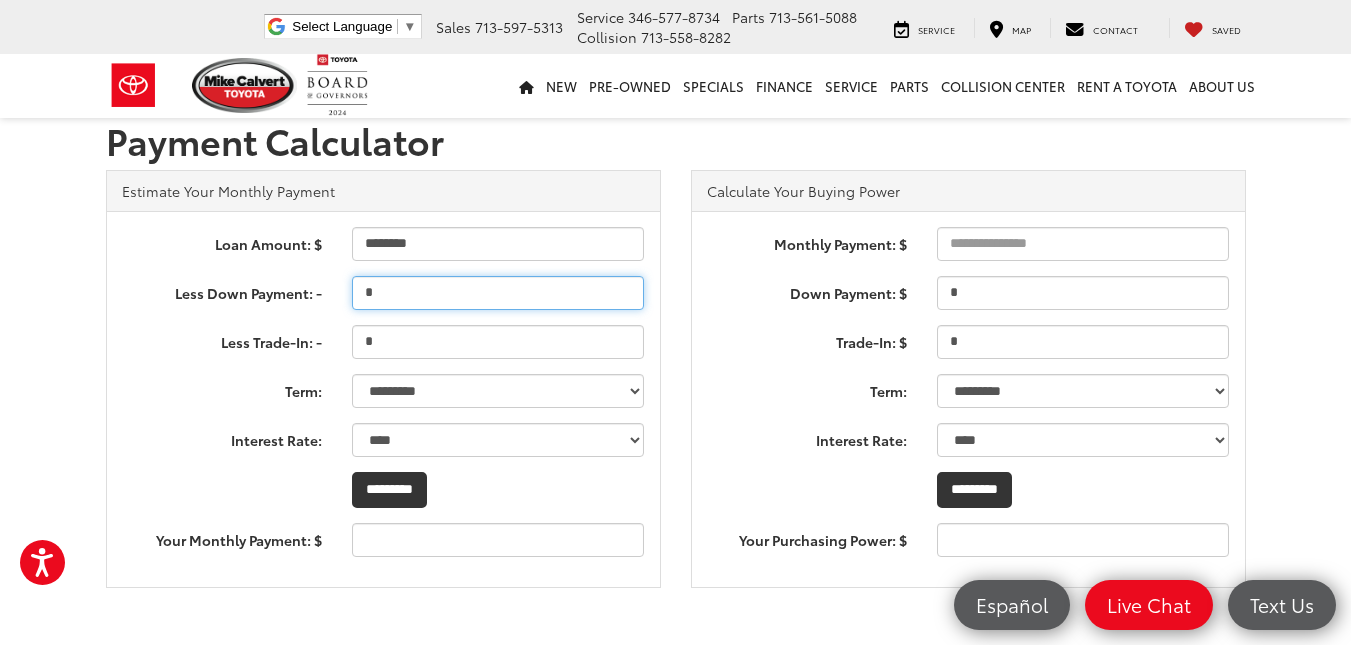 type on "***" 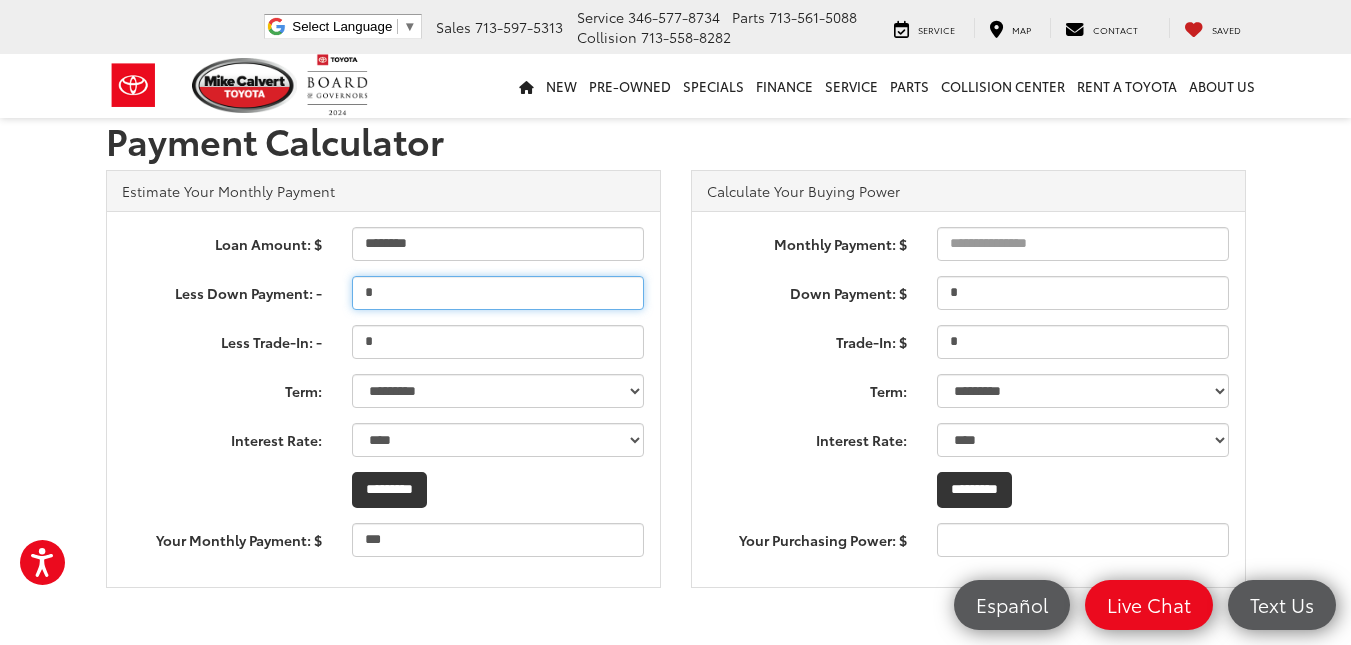 click on "*" at bounding box center (498, 293) 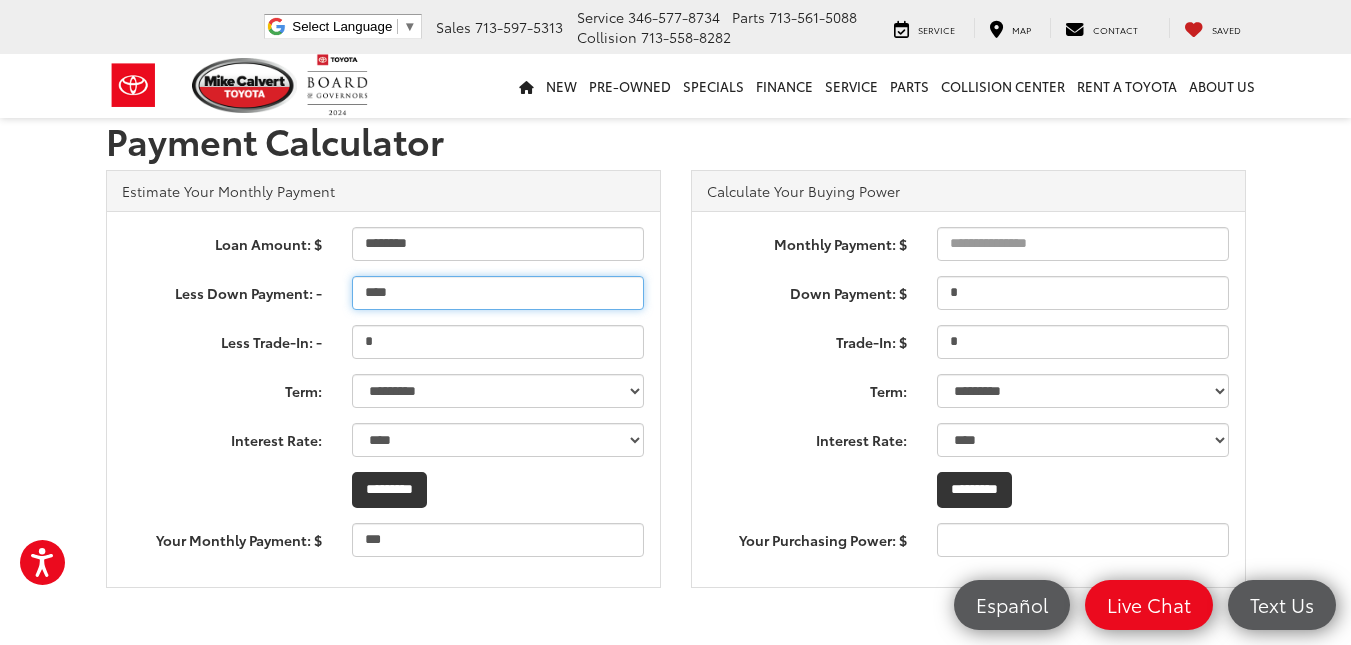 type on "****" 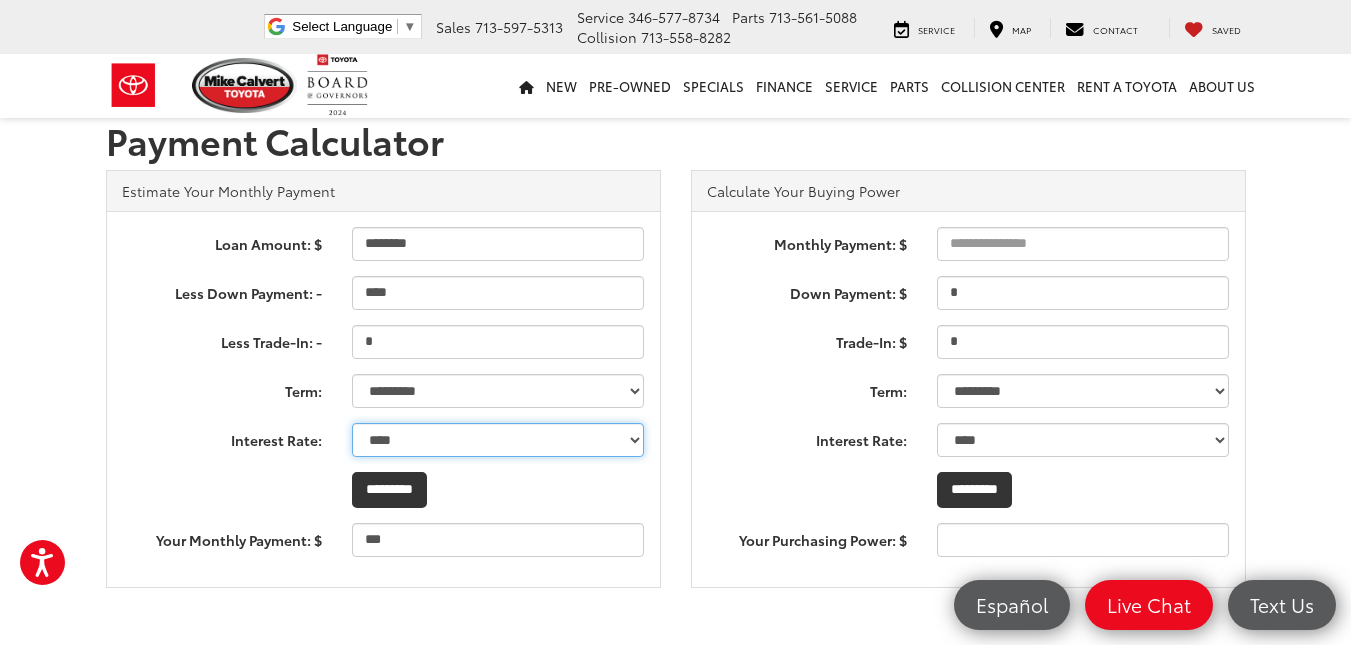 type on "***" 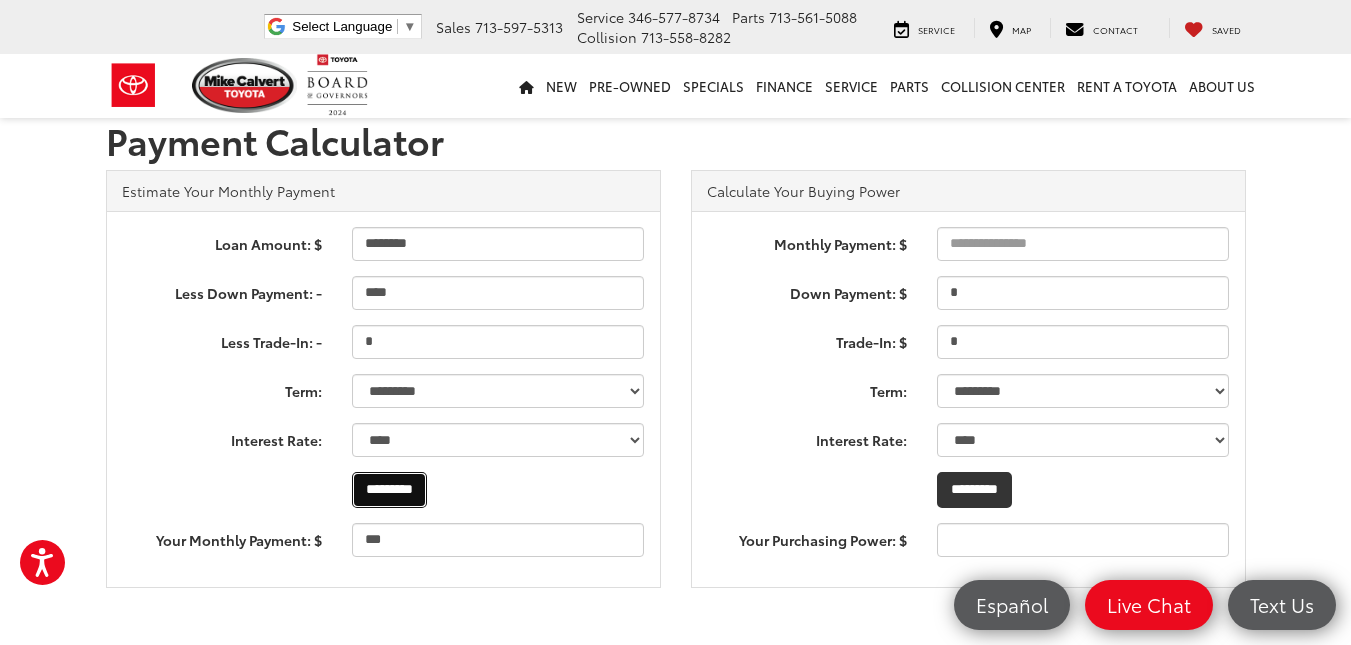 click on "*********" at bounding box center (389, 490) 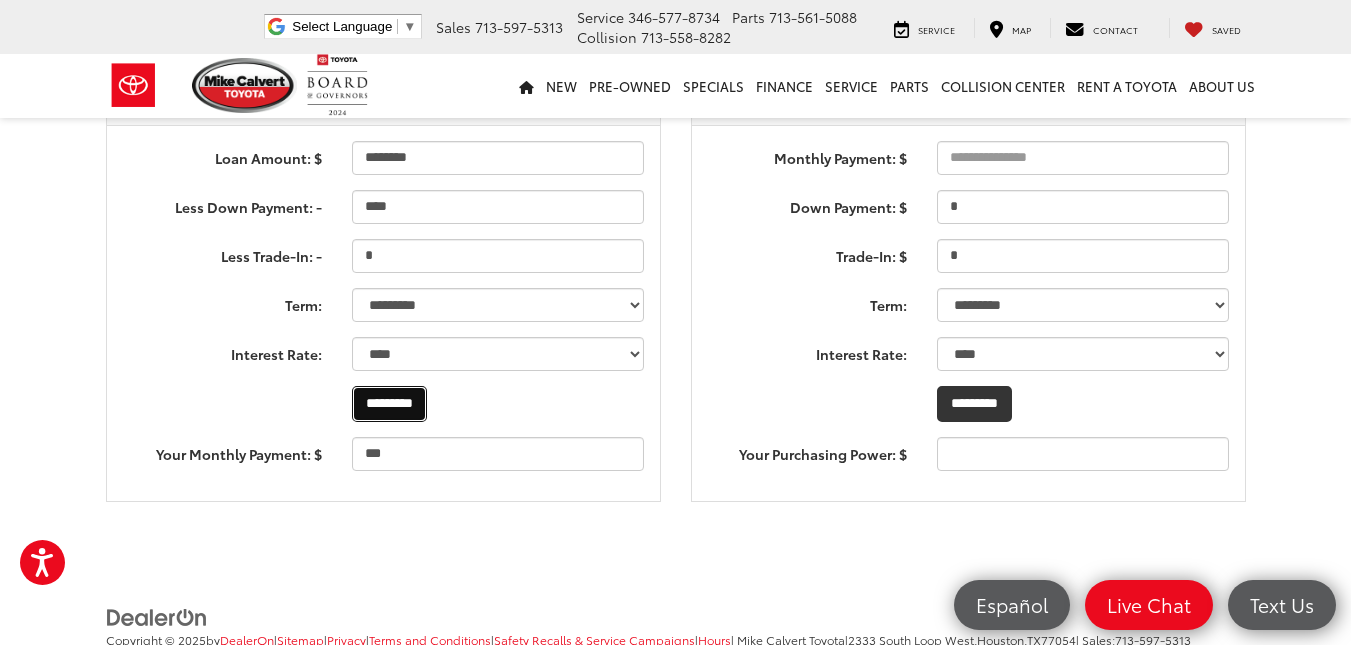scroll, scrollTop: 0, scrollLeft: 0, axis: both 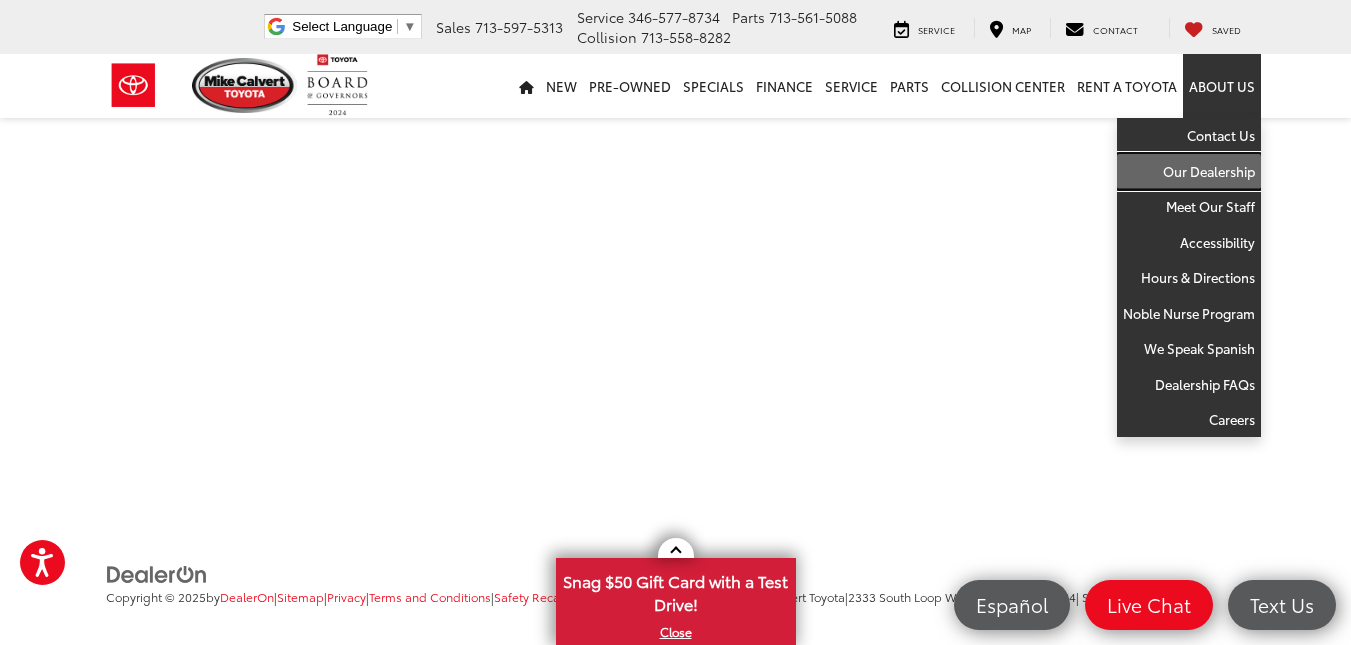 click on "Our Dealership" at bounding box center (1189, 172) 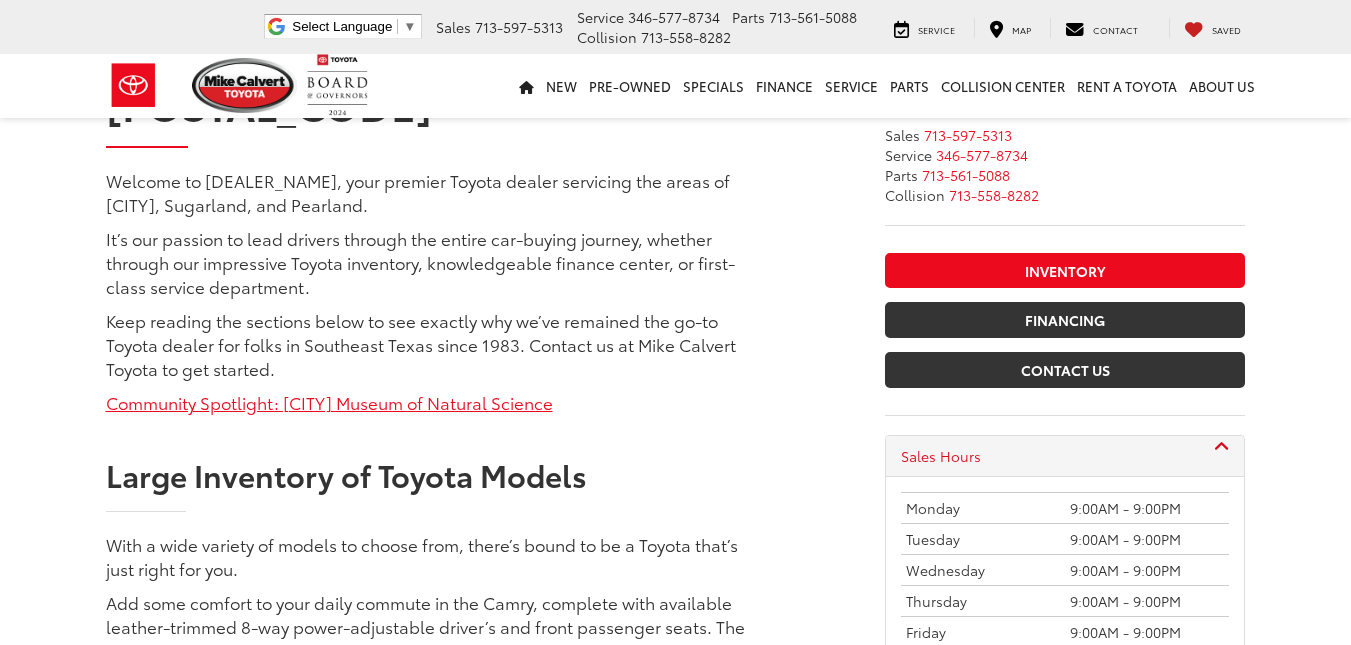 scroll, scrollTop: 447, scrollLeft: 0, axis: vertical 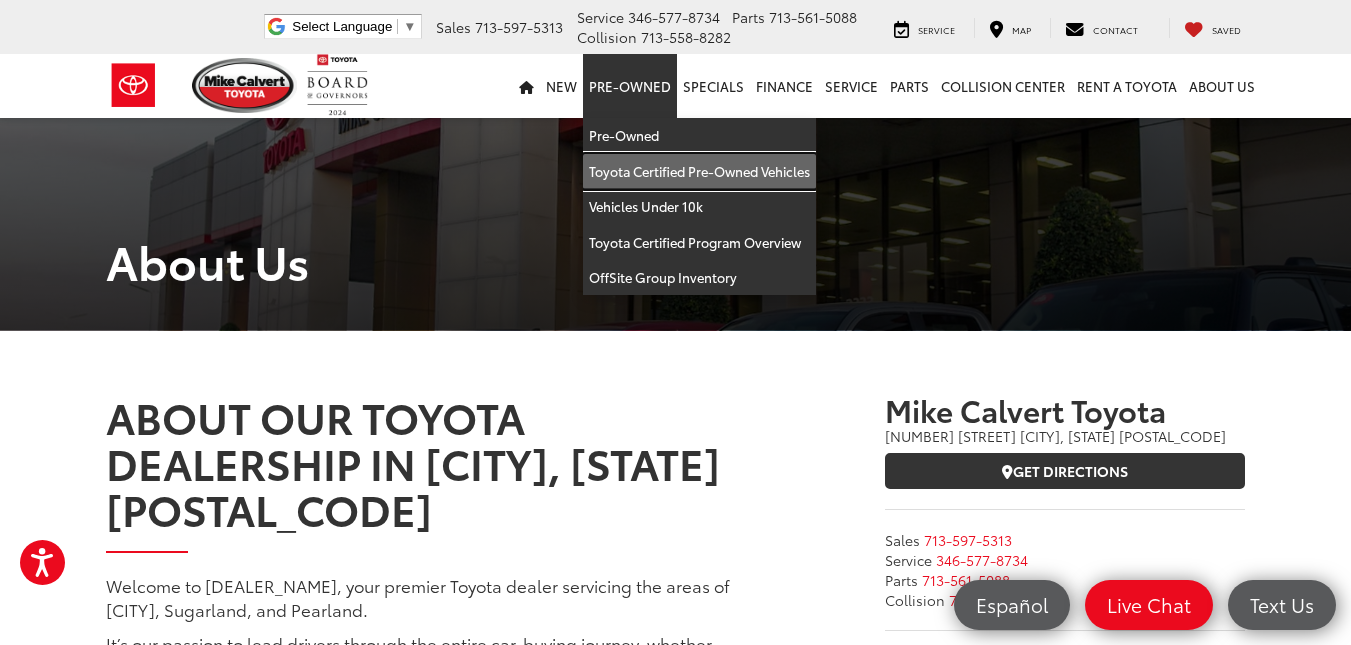 click on "Toyota Certified Pre-Owned Vehicles" at bounding box center (699, 172) 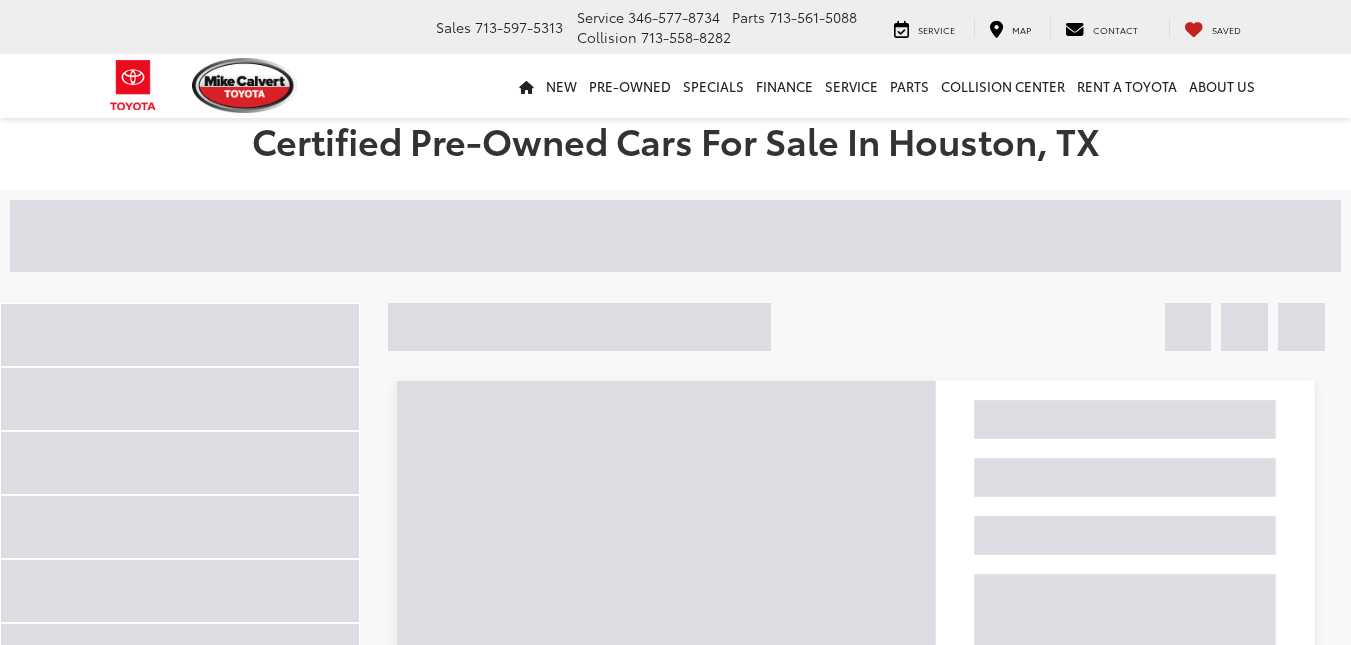 scroll, scrollTop: 0, scrollLeft: 0, axis: both 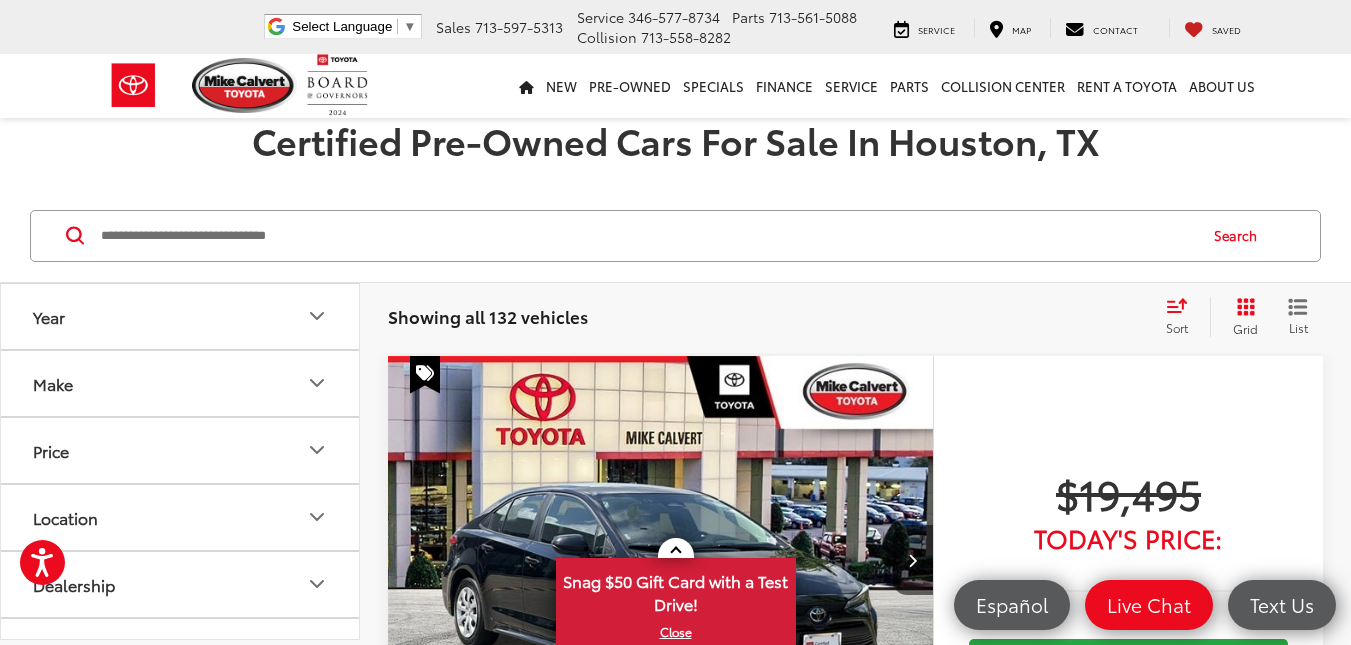 click at bounding box center (647, 236) 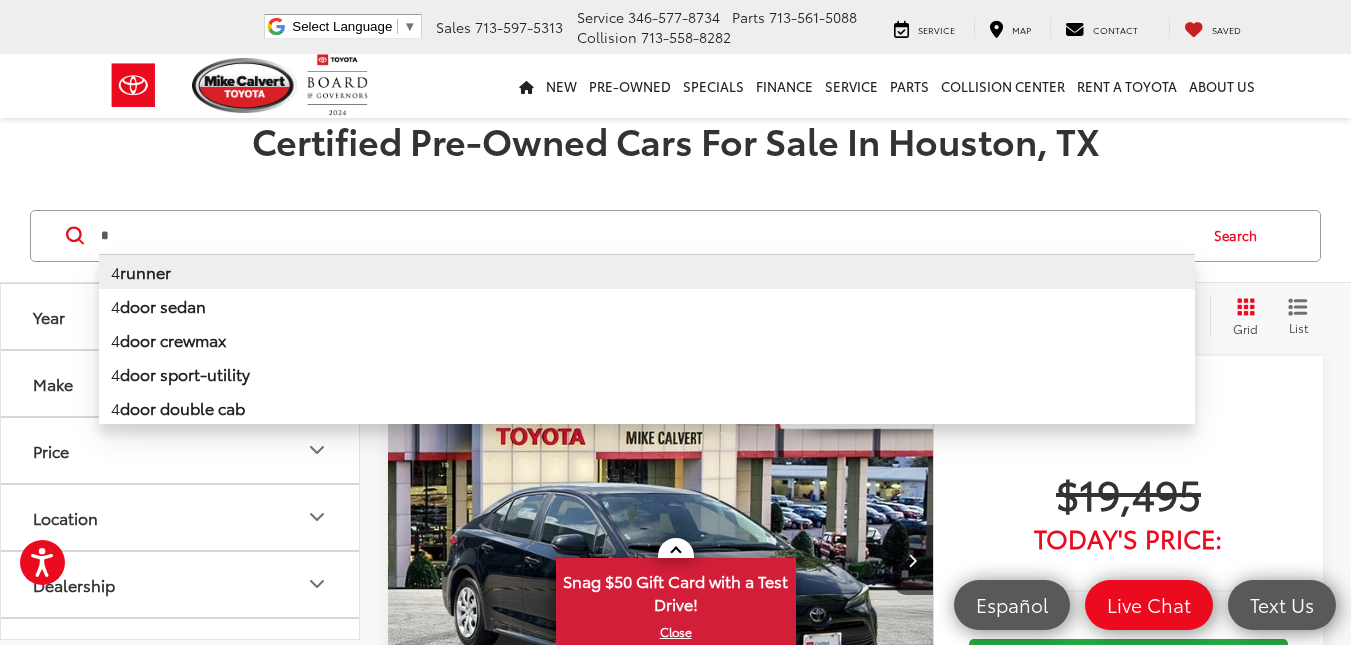 click on "4 runner" at bounding box center (647, 271) 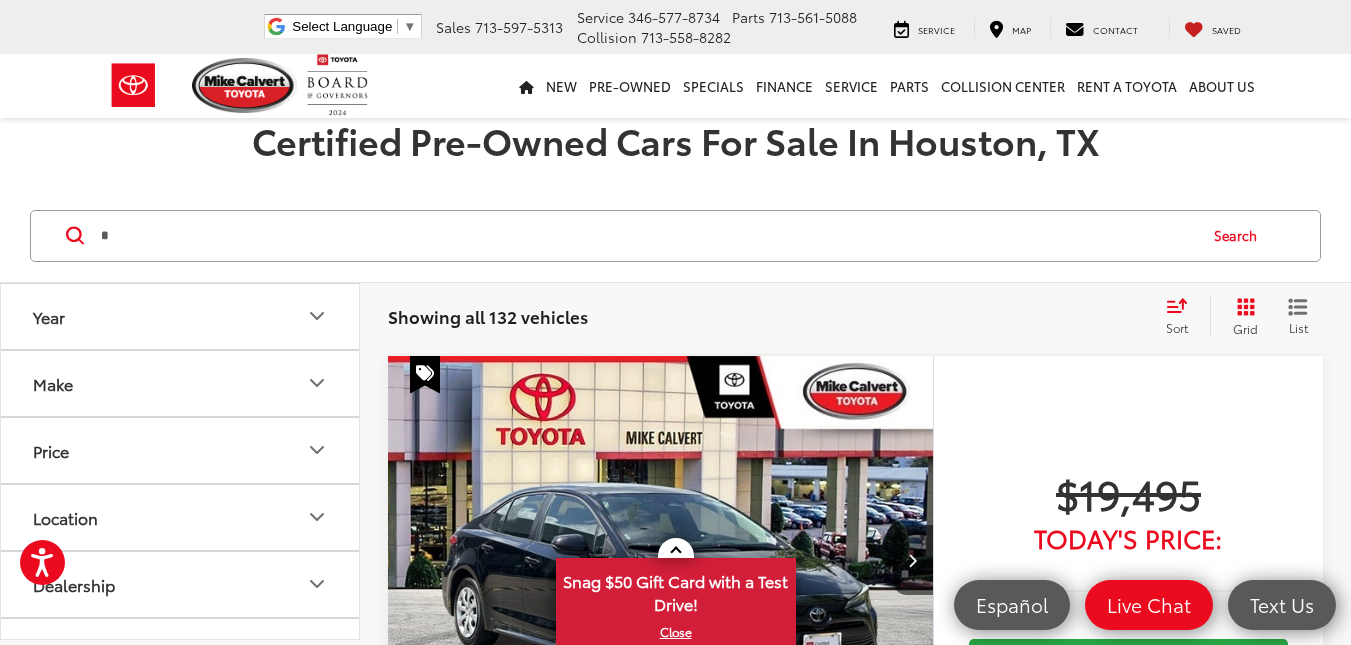 type on "*******" 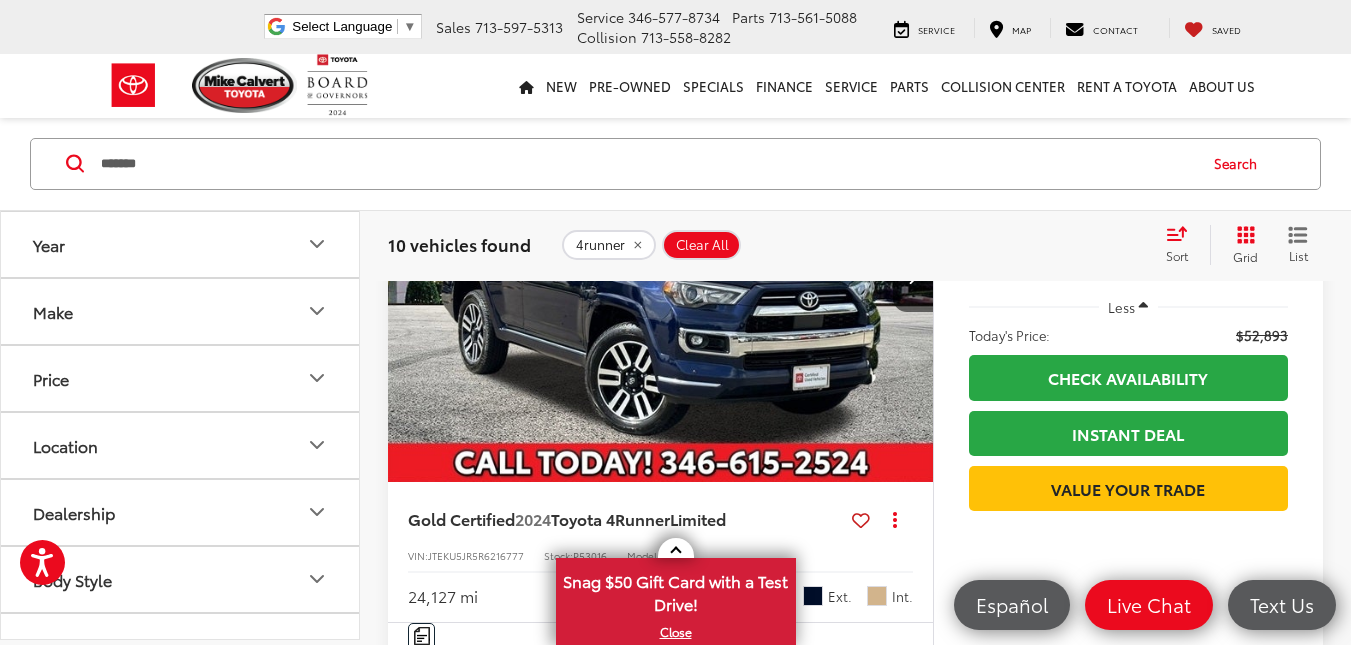 scroll, scrollTop: 5236, scrollLeft: 0, axis: vertical 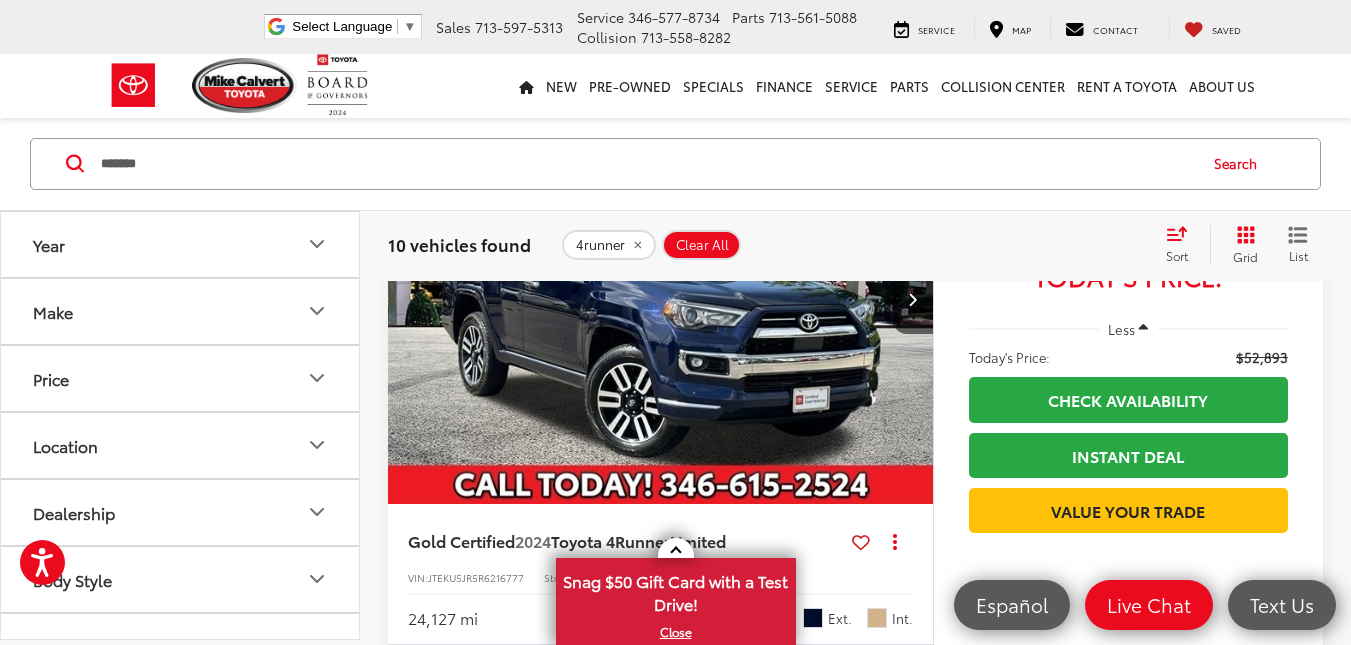 click at bounding box center [661, 299] 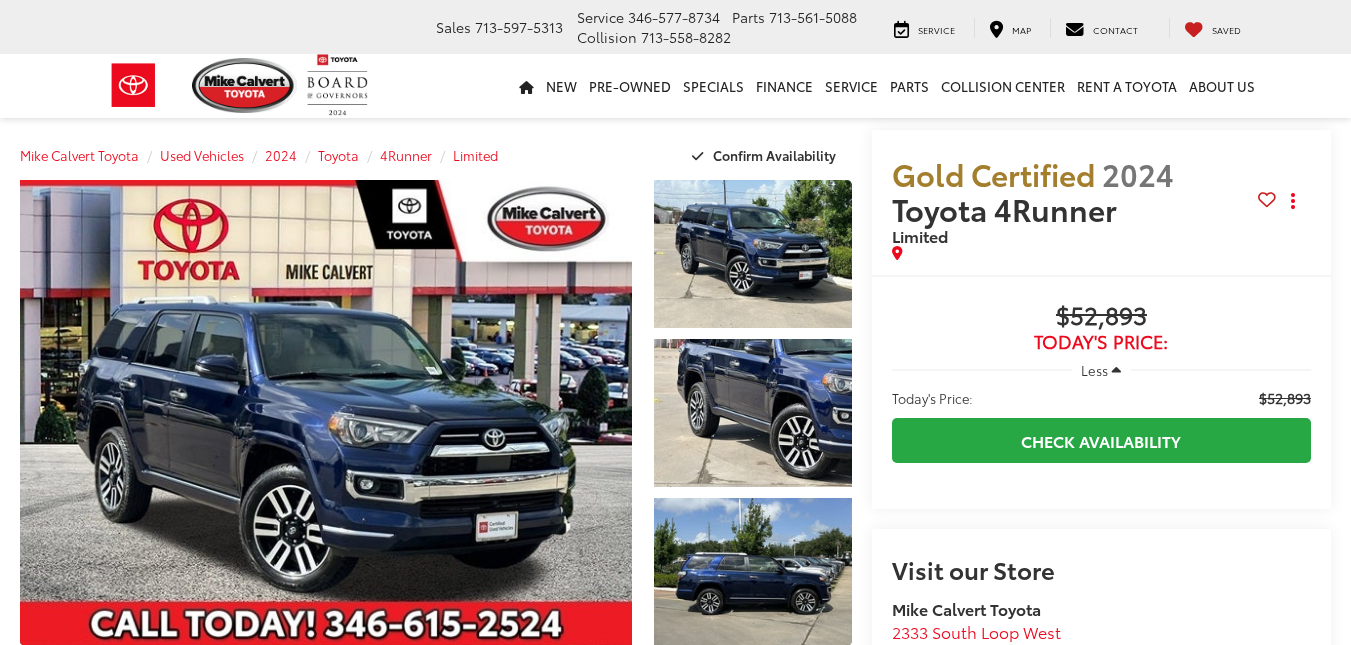 scroll, scrollTop: 0, scrollLeft: 0, axis: both 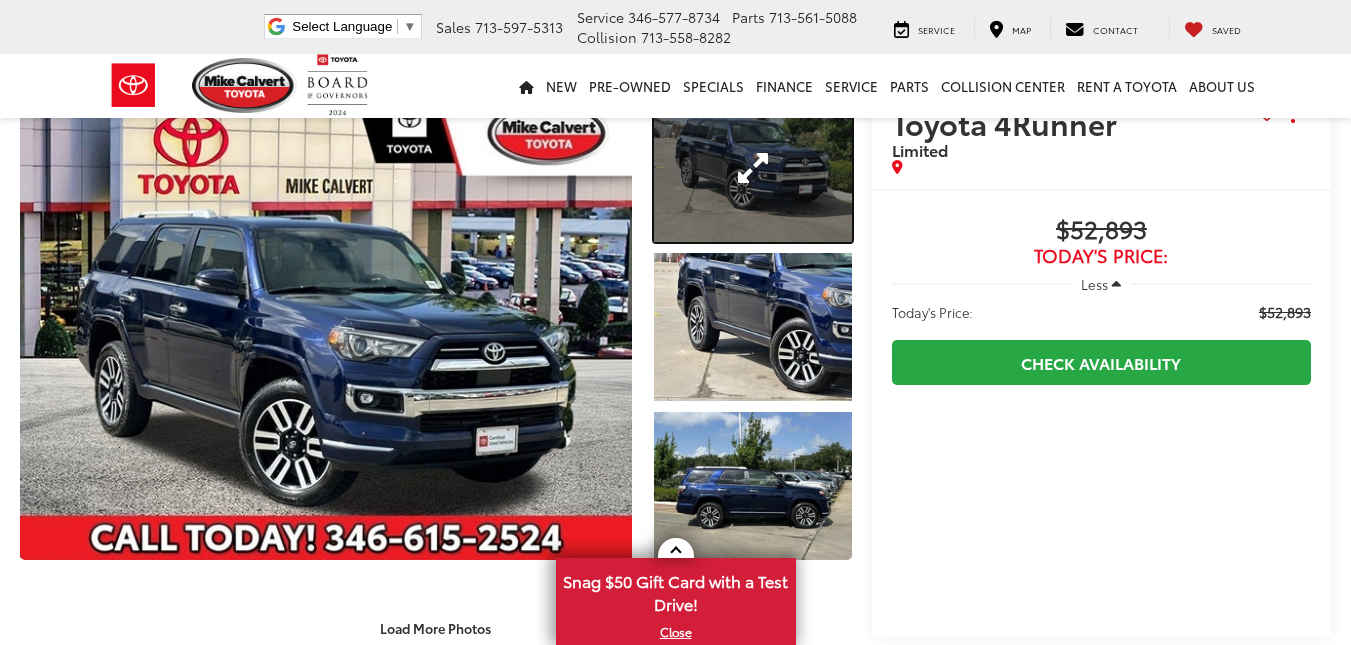 click at bounding box center [752, 168] 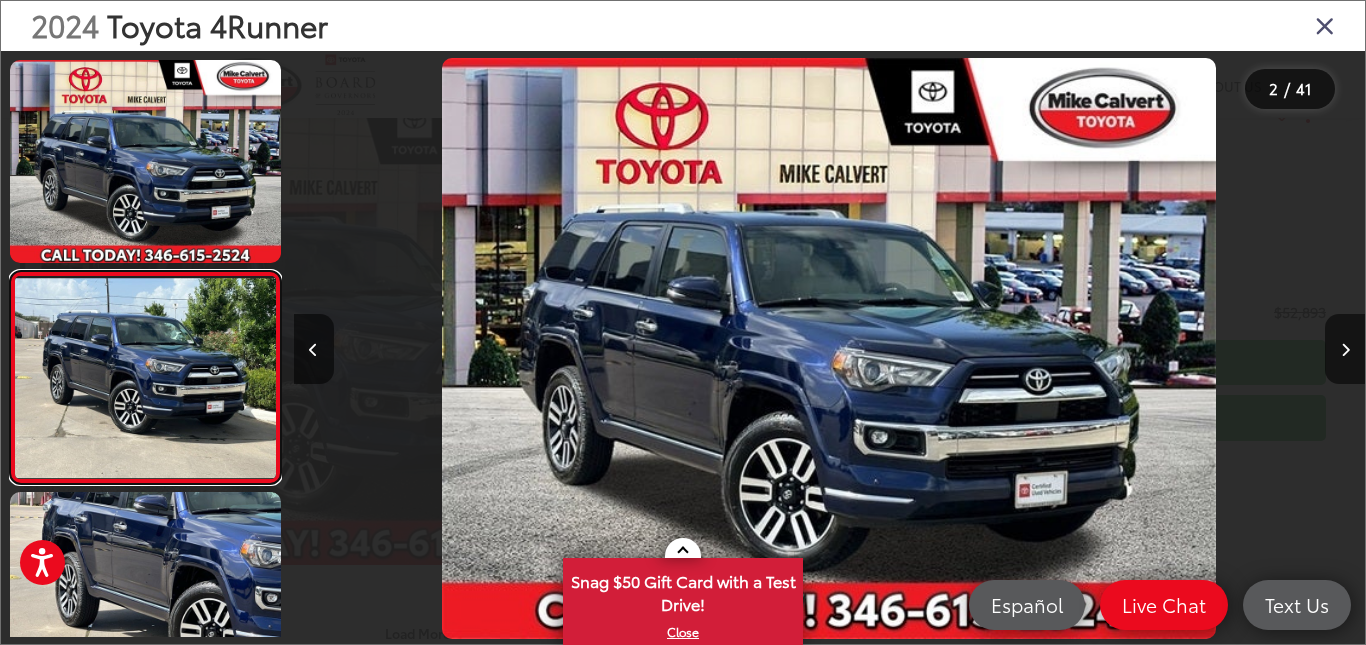 scroll, scrollTop: 0, scrollLeft: 1071, axis: horizontal 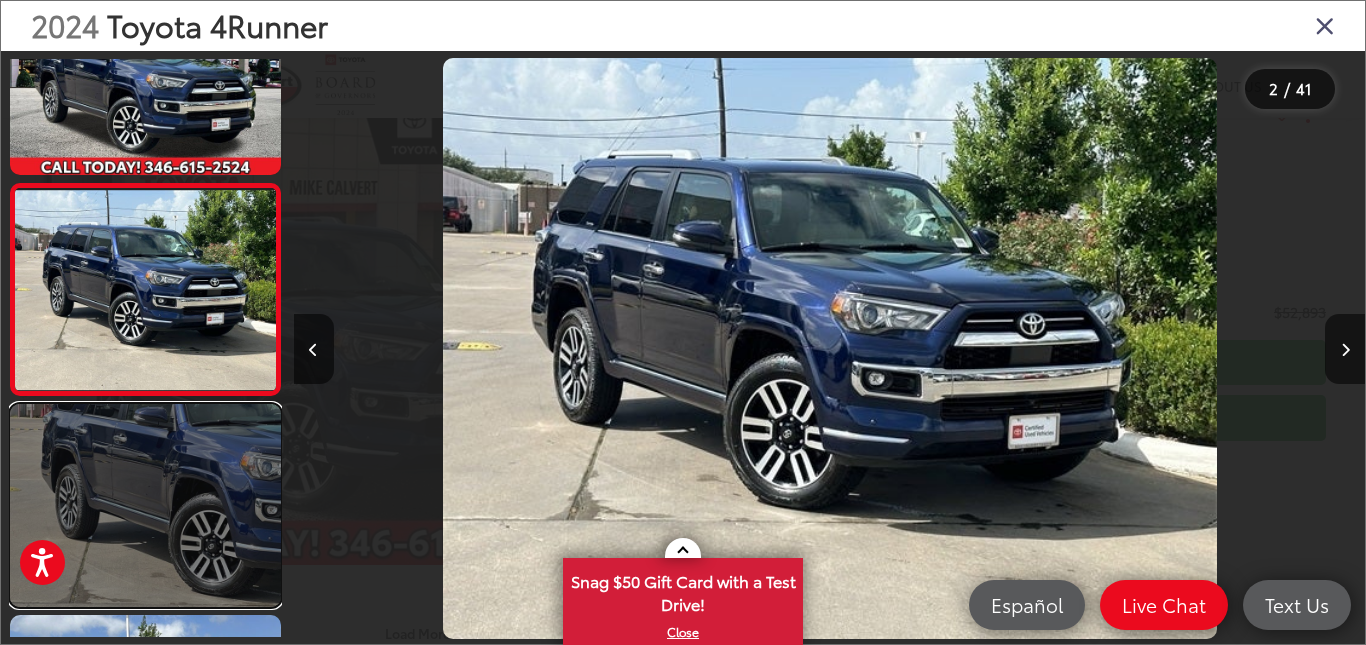 click at bounding box center (145, 505) 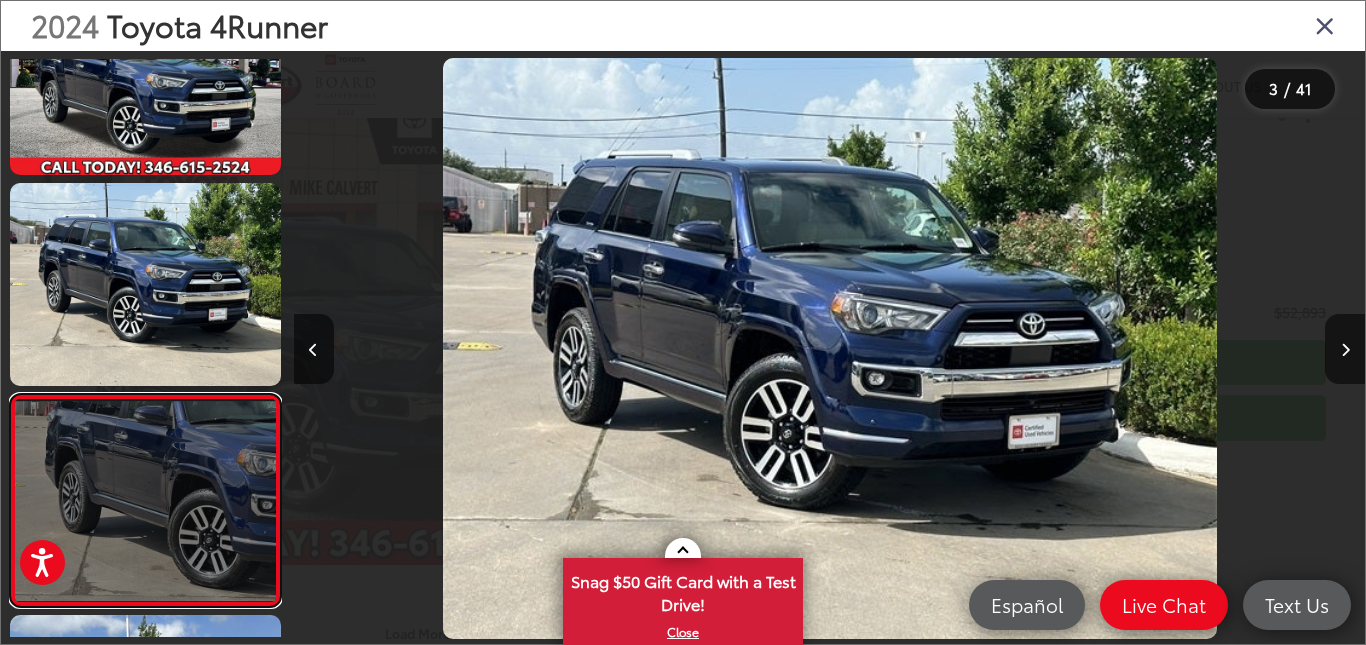 scroll, scrollTop: 0, scrollLeft: 1529, axis: horizontal 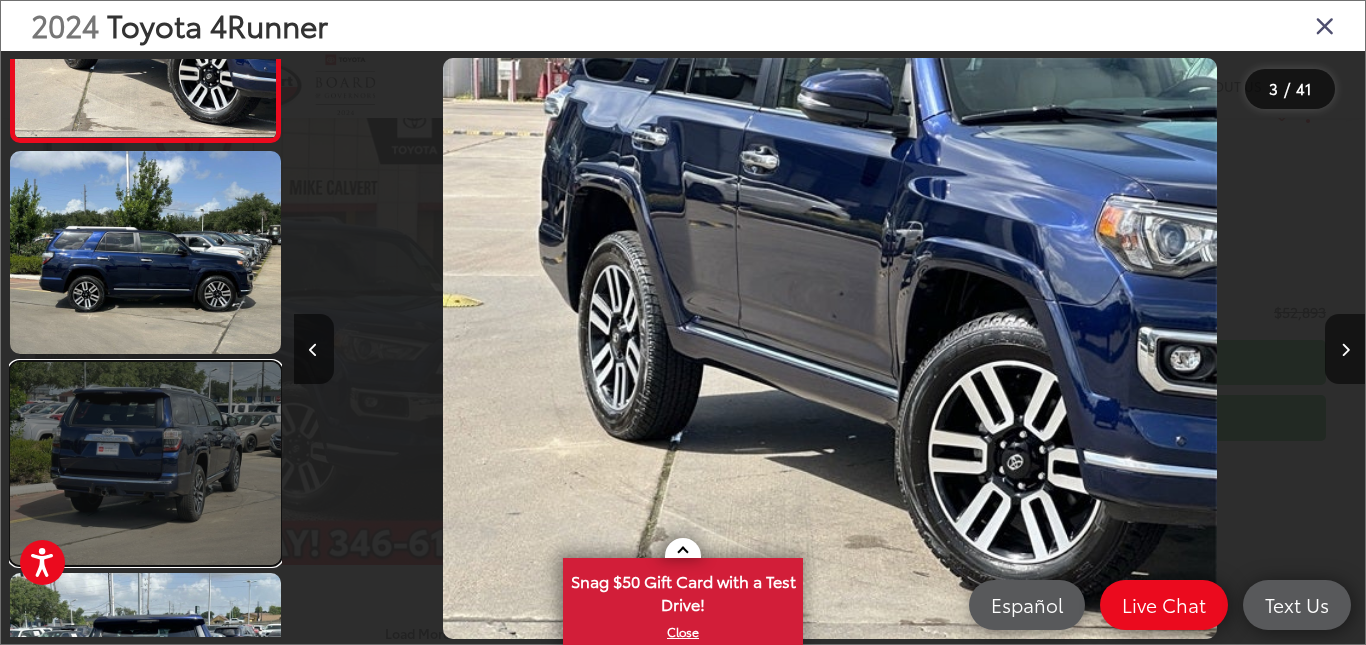 click at bounding box center [145, 463] 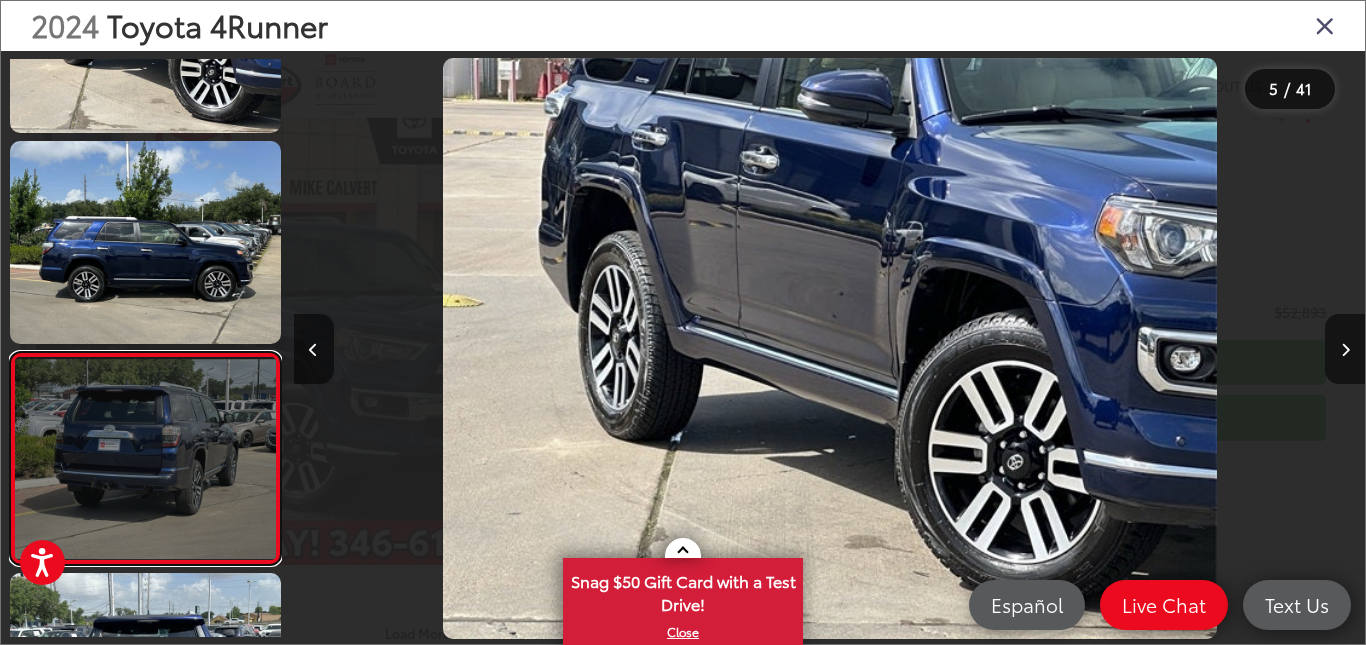 scroll, scrollTop: 599, scrollLeft: 0, axis: vertical 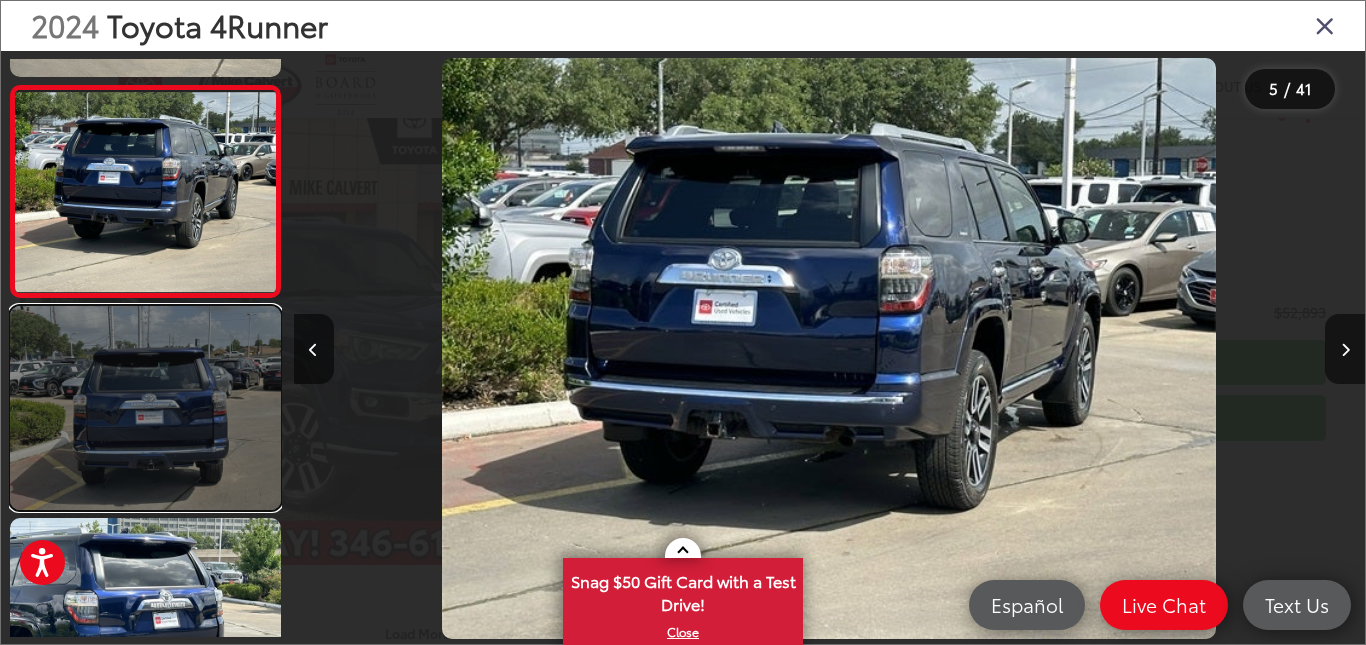 click at bounding box center [145, 407] 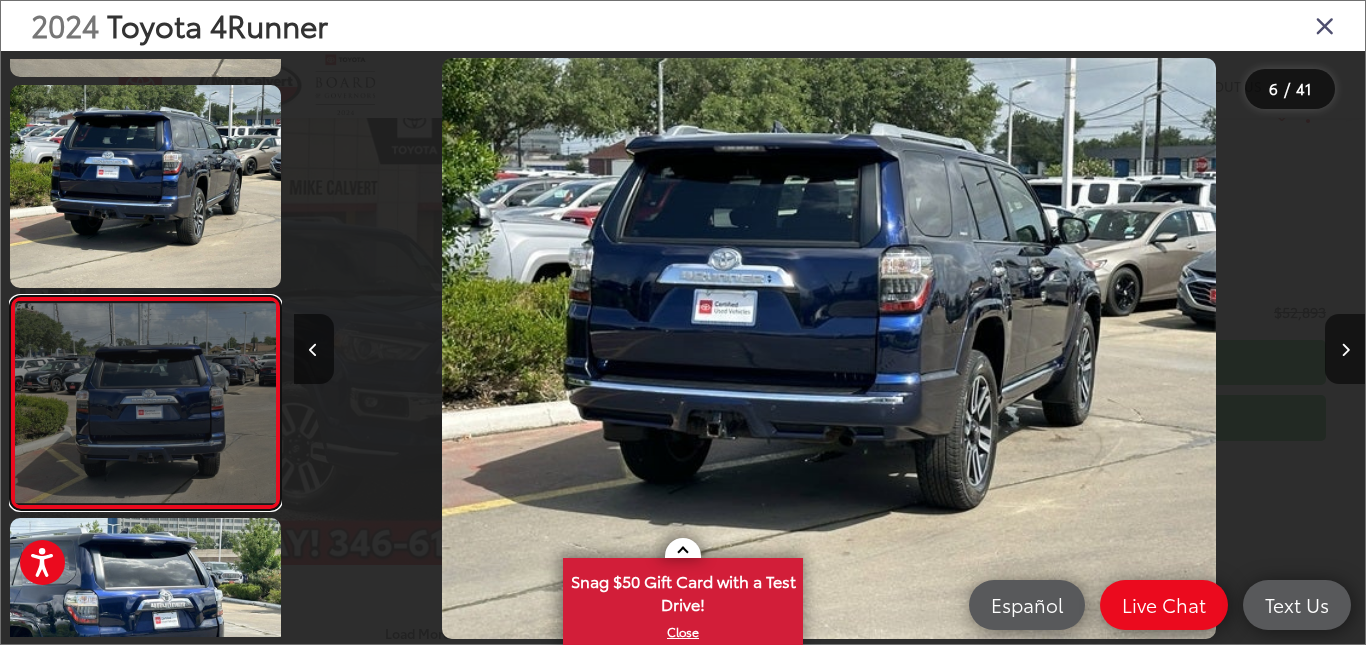 scroll, scrollTop: 0, scrollLeft: 4743, axis: horizontal 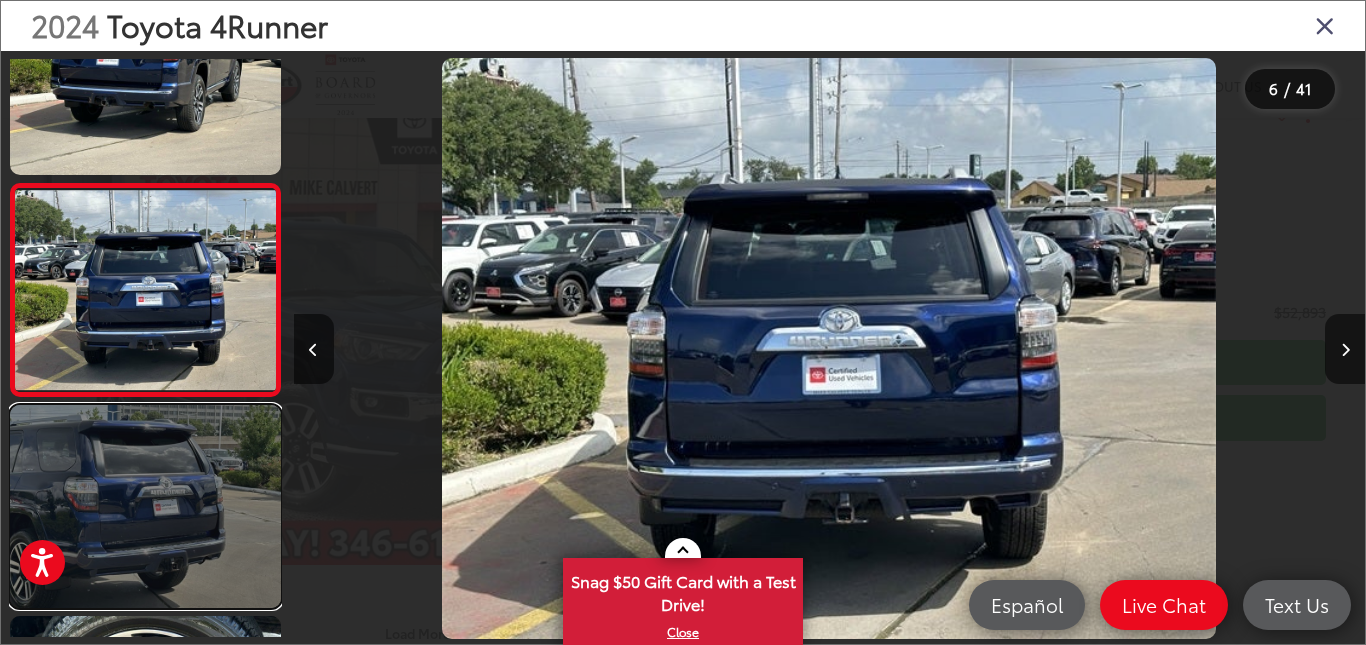 click at bounding box center [145, 506] 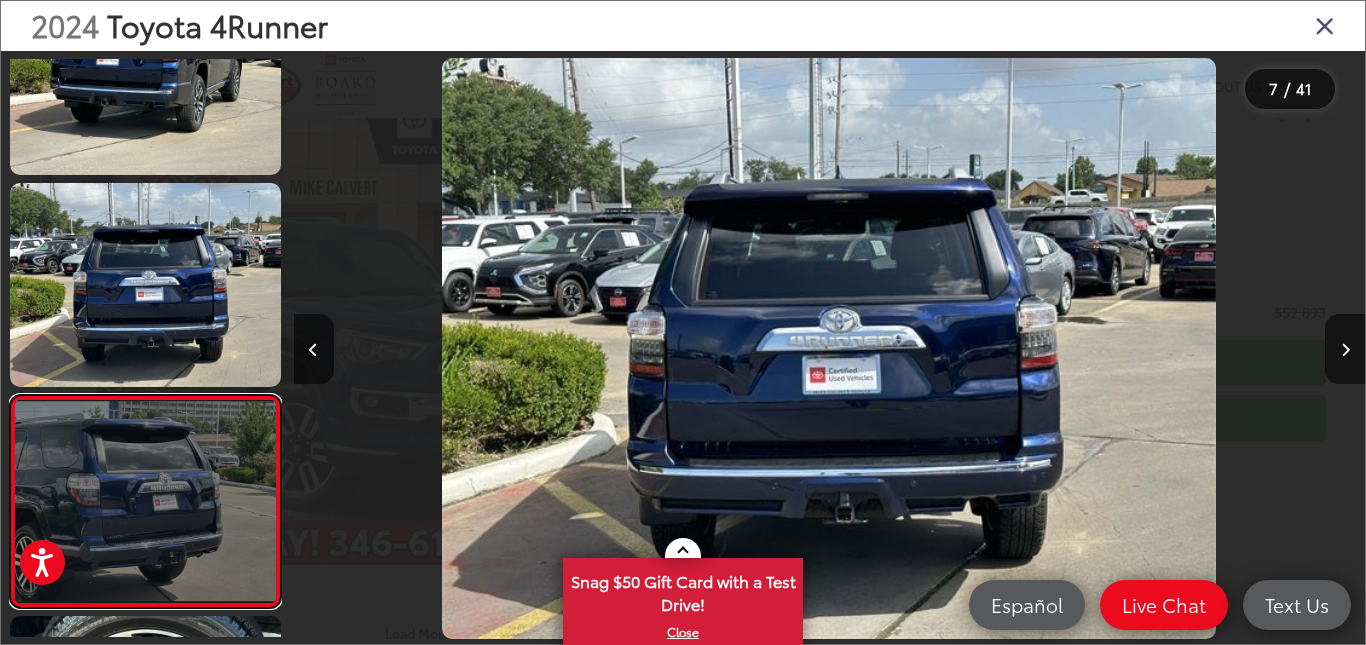 scroll, scrollTop: 0, scrollLeft: 5487, axis: horizontal 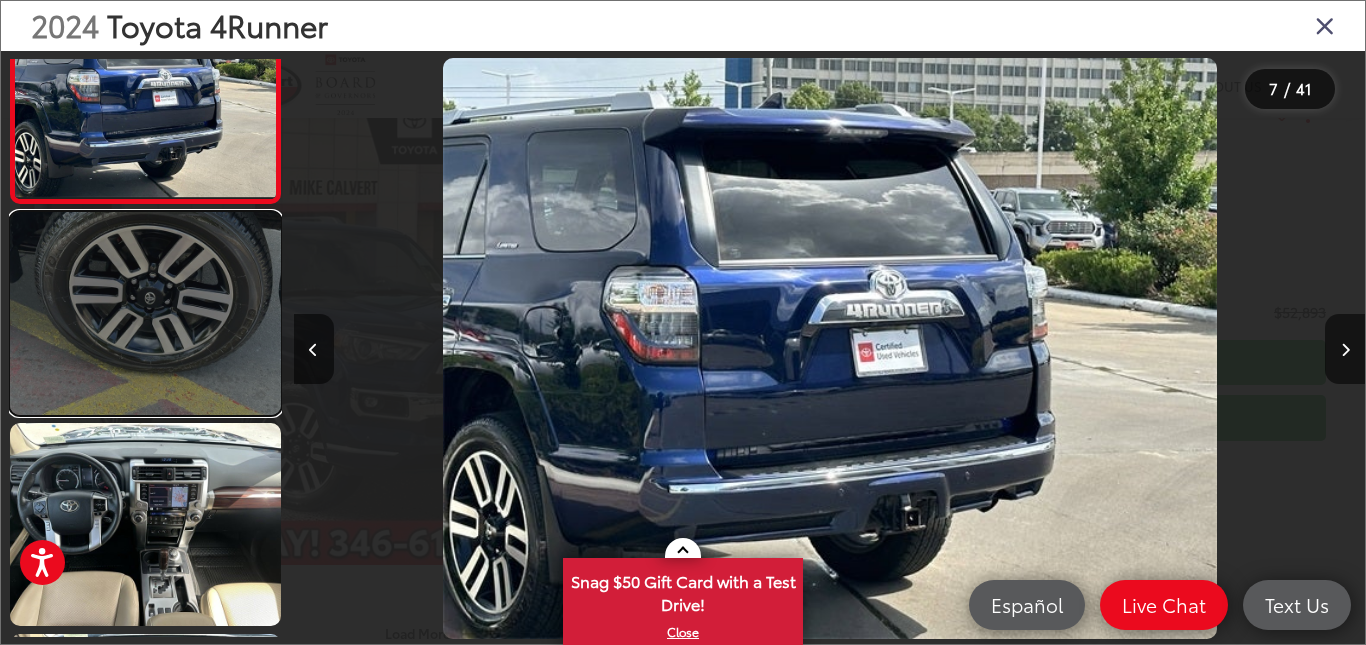 click at bounding box center (145, 313) 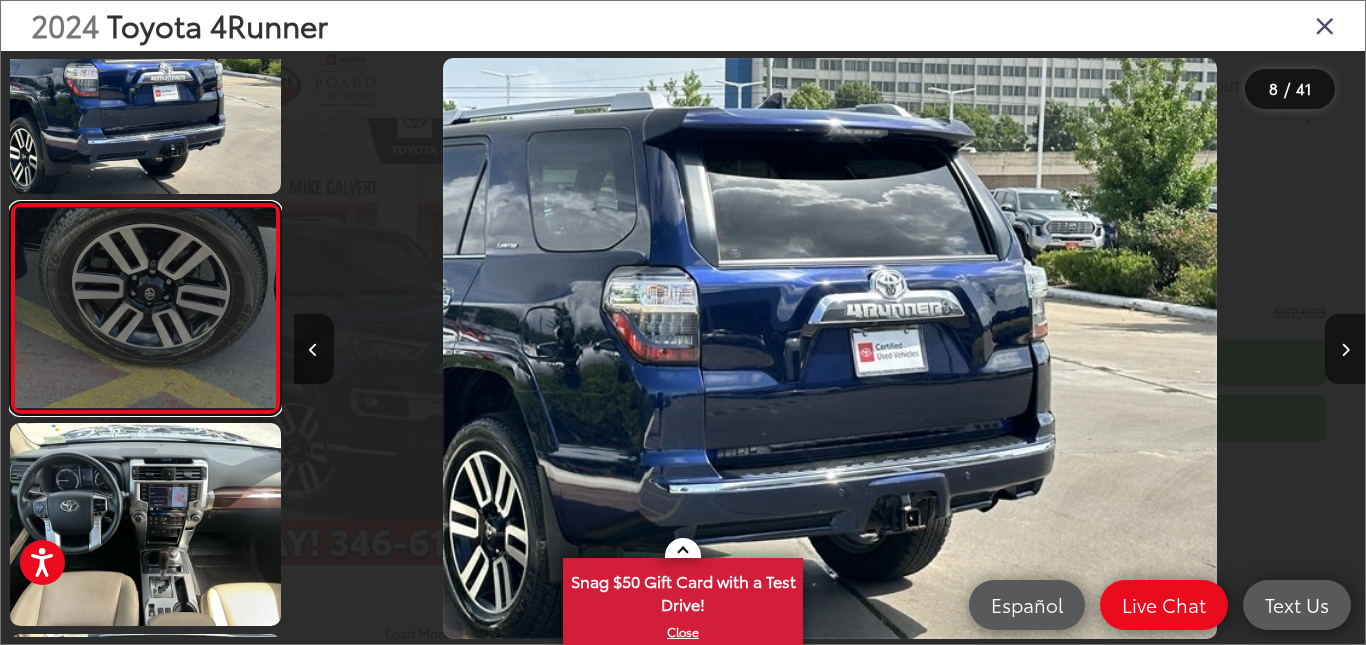scroll, scrollTop: 1353, scrollLeft: 0, axis: vertical 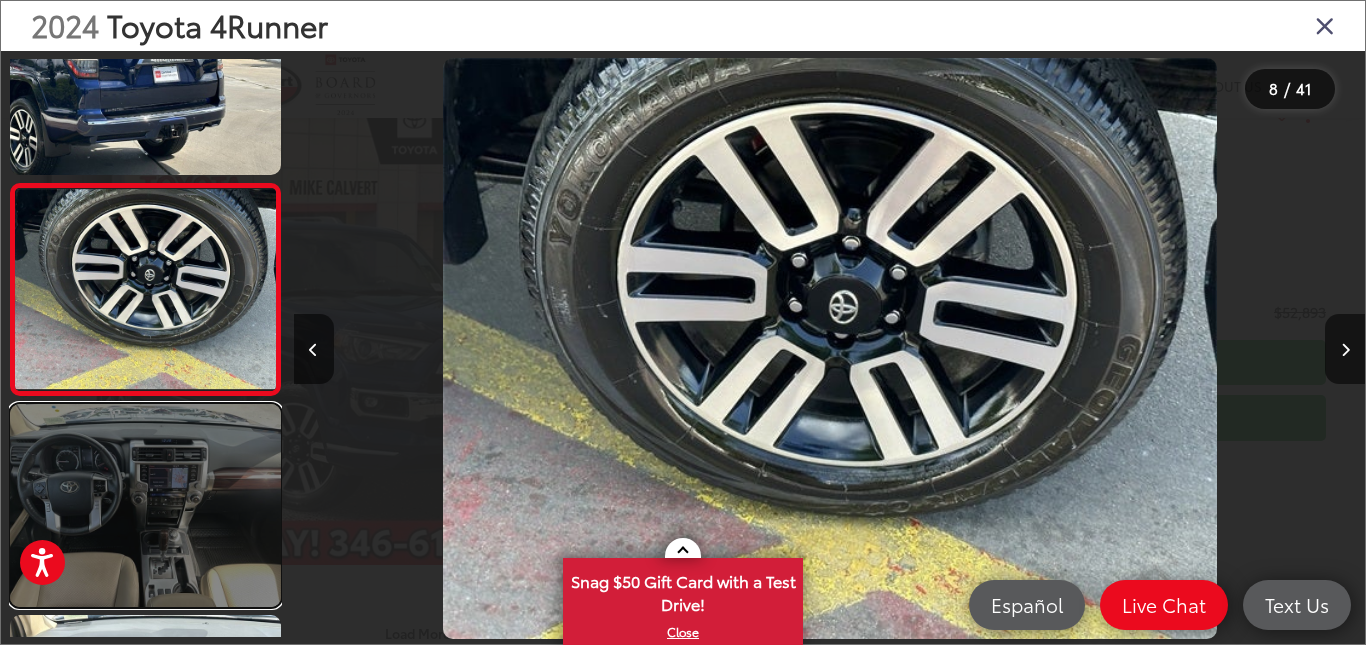 click at bounding box center (145, 505) 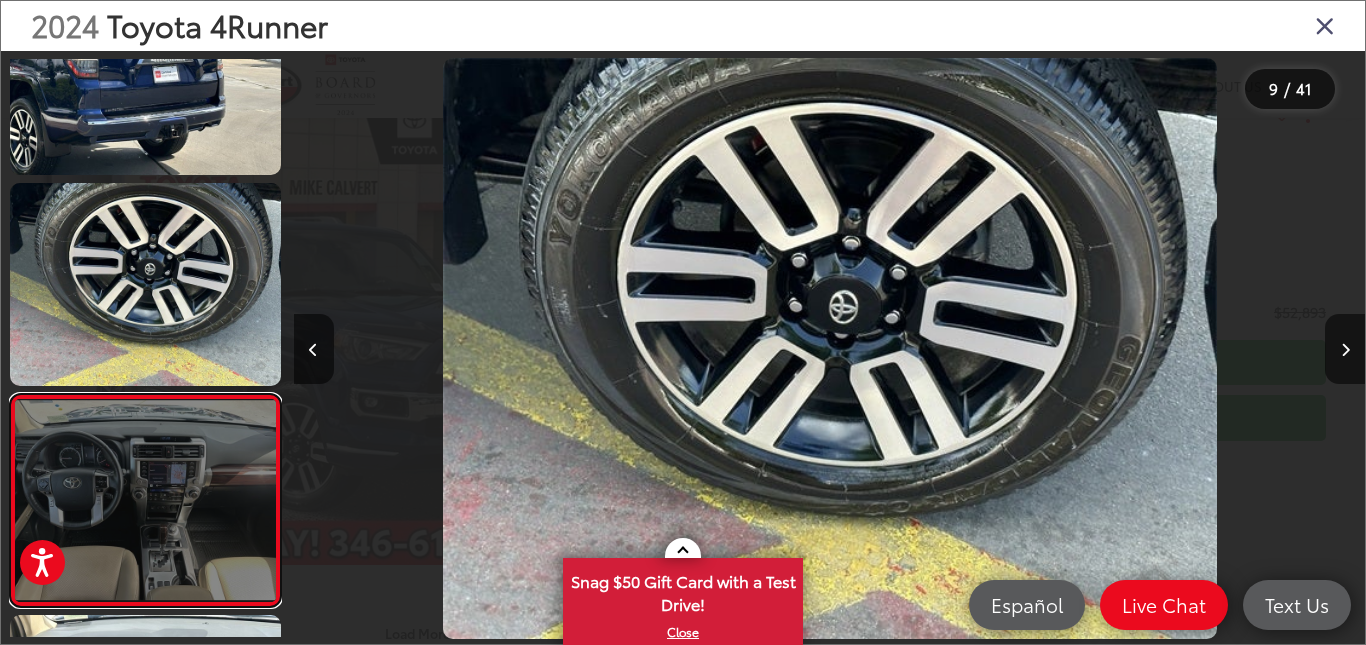 scroll, scrollTop: 0, scrollLeft: 7901, axis: horizontal 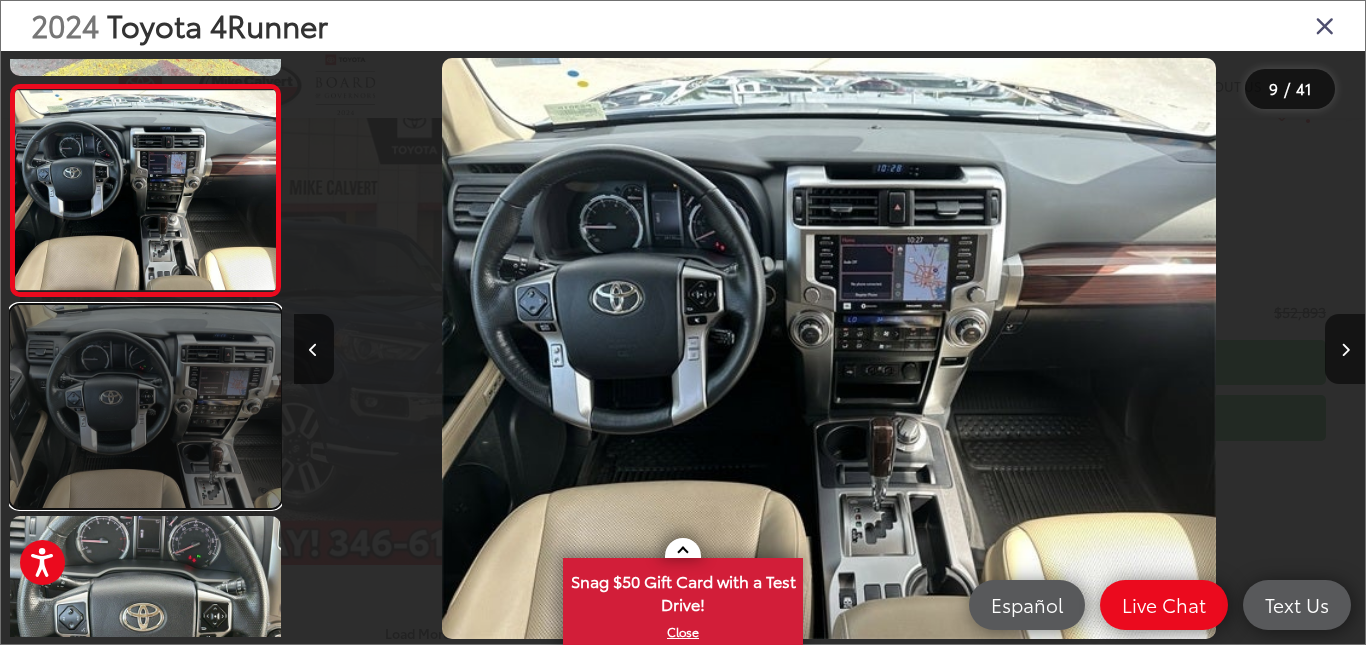 click at bounding box center [145, 406] 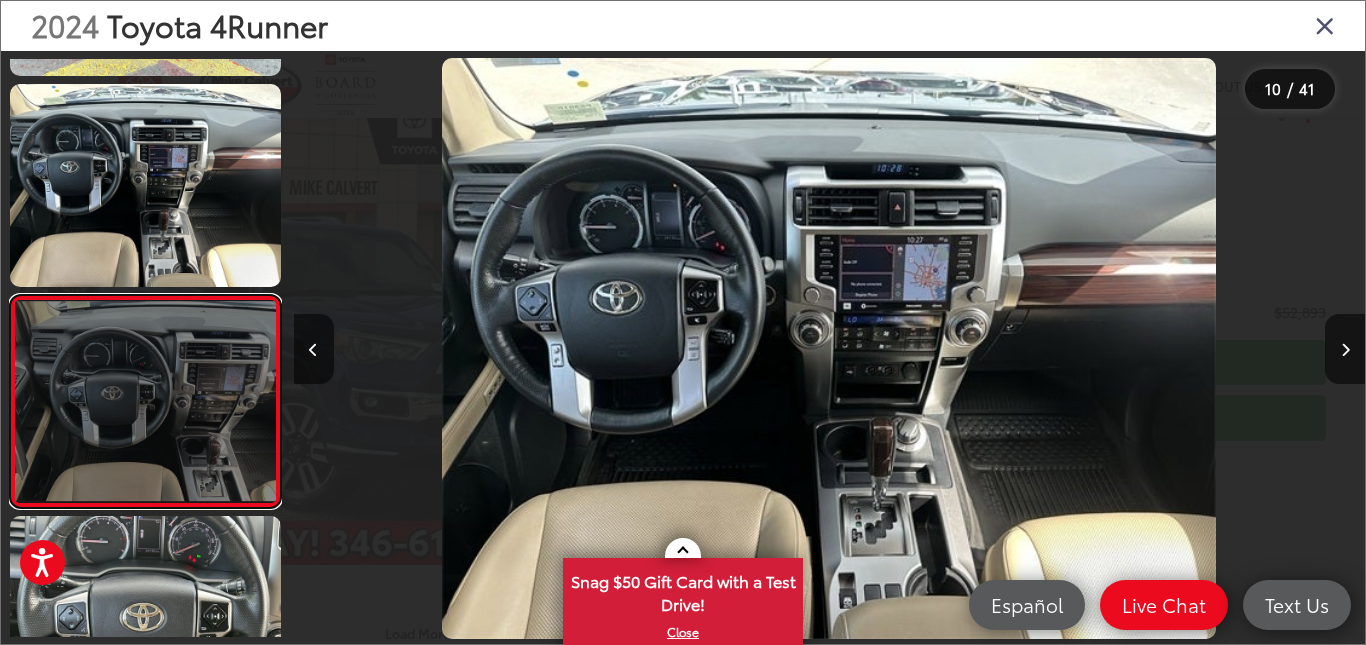 scroll 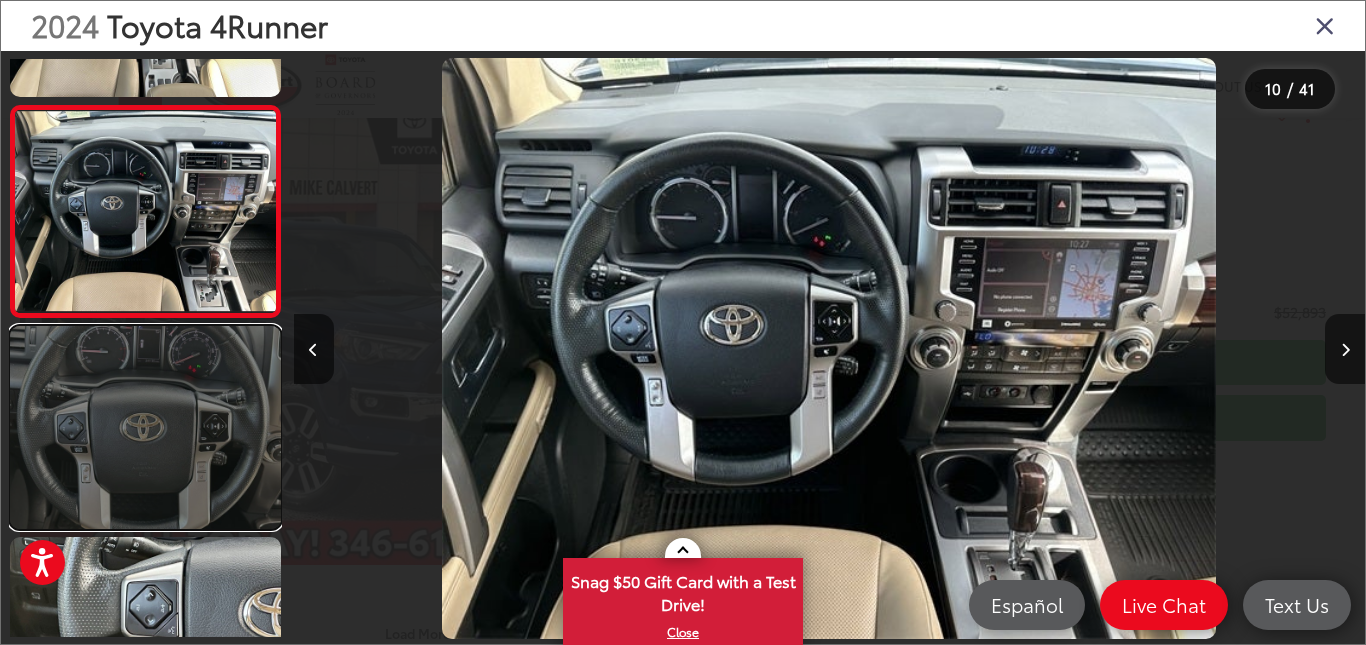 click at bounding box center [145, 427] 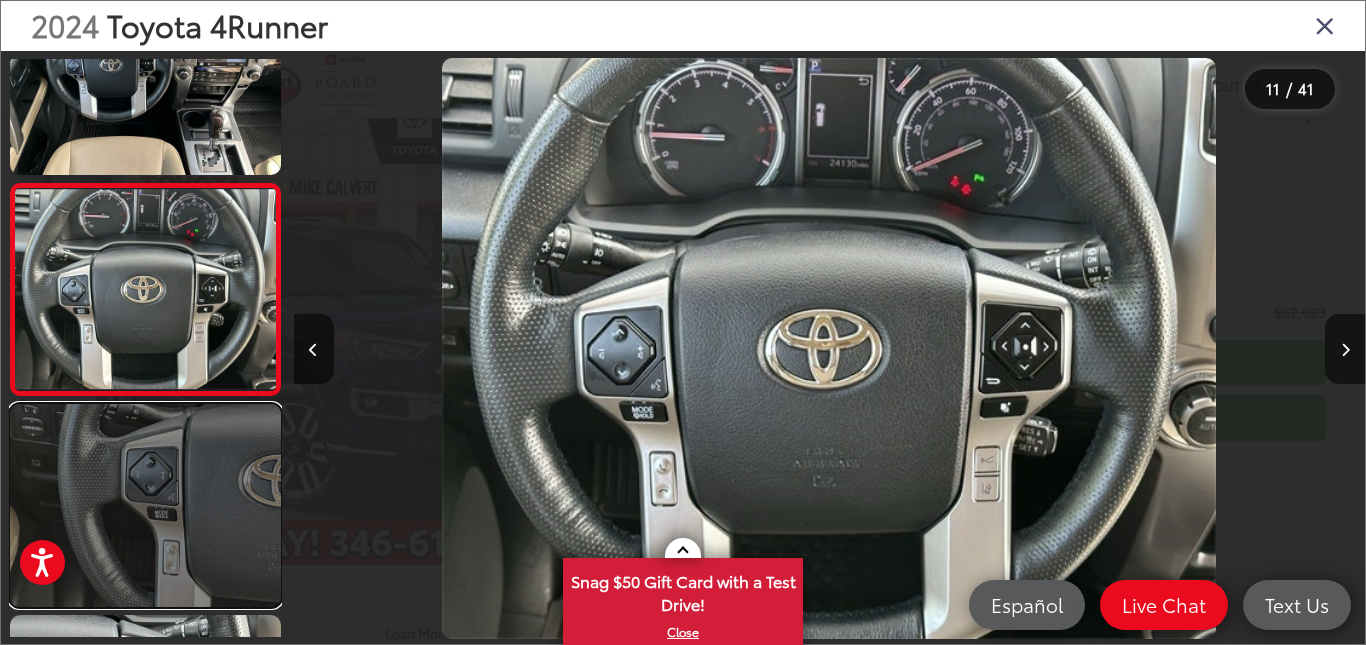 click at bounding box center [145, 505] 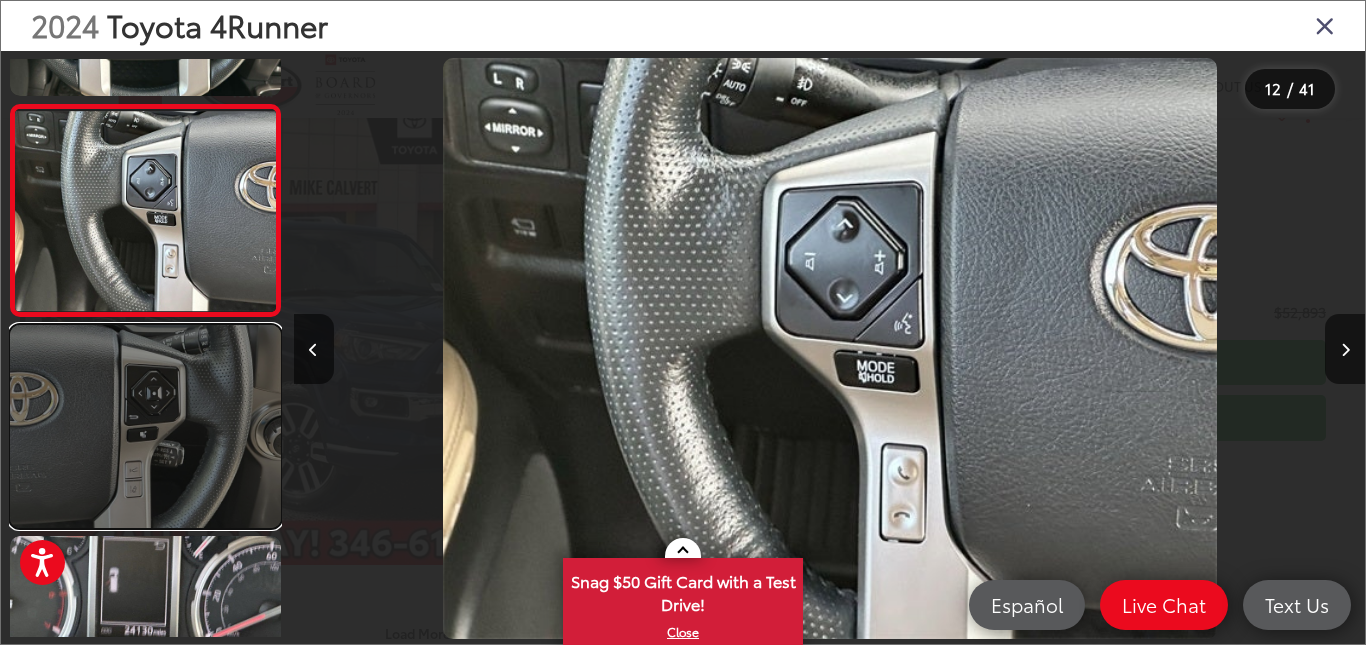 click at bounding box center (145, 426) 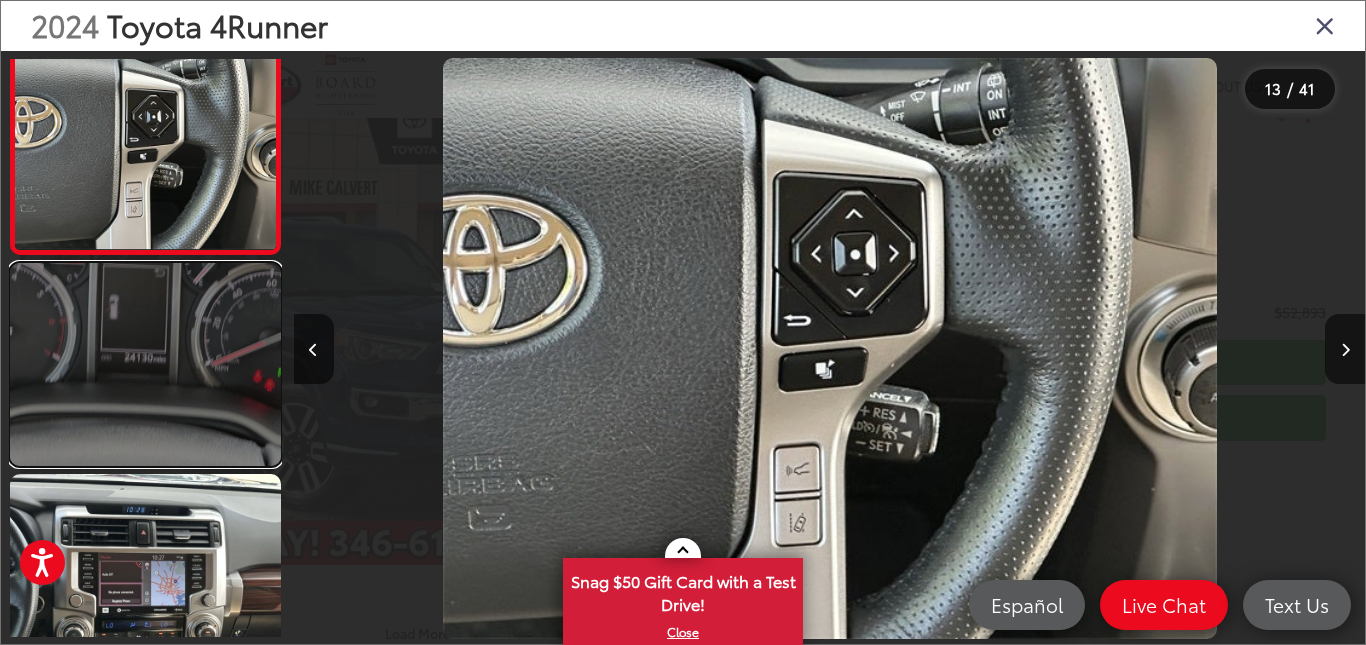 click at bounding box center [145, 364] 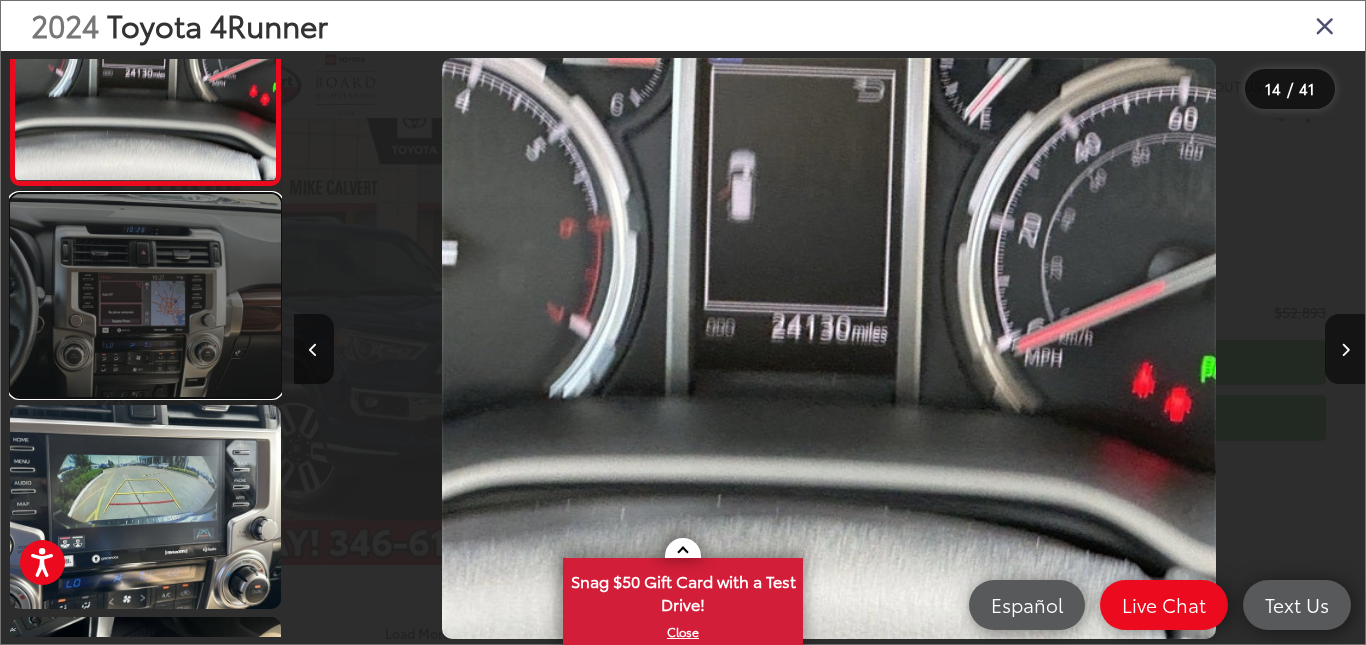 click at bounding box center (145, 295) 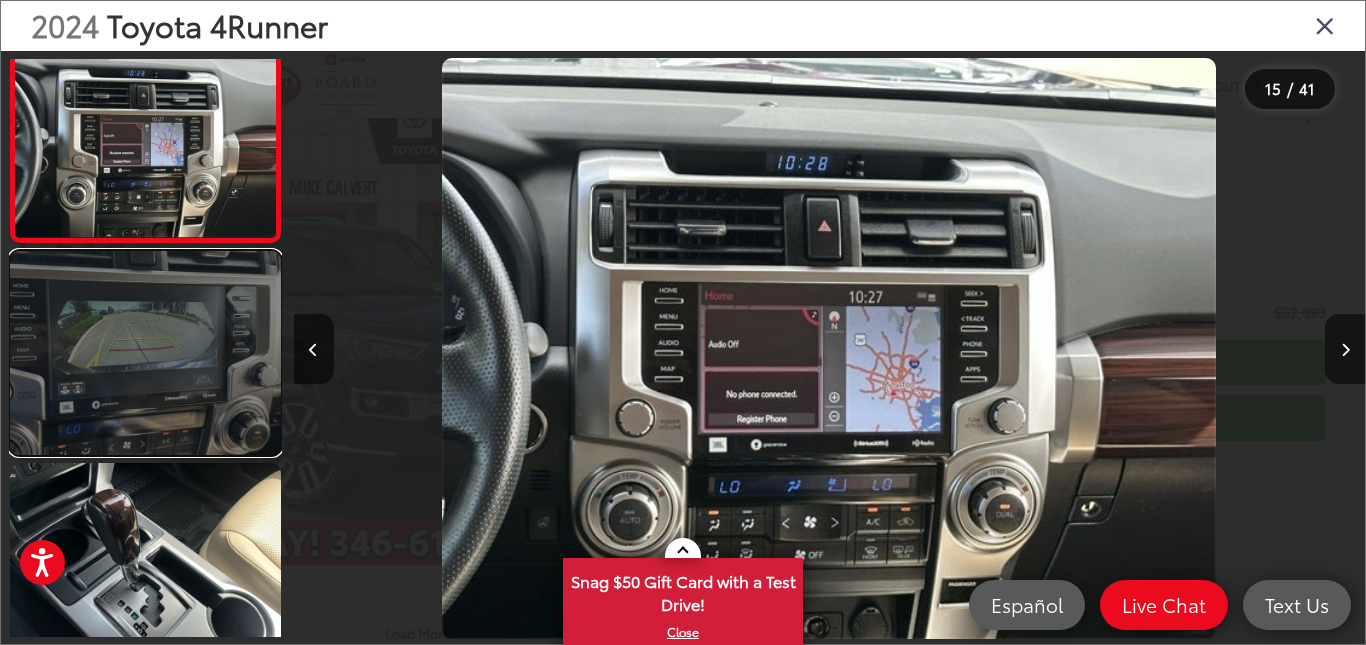 click at bounding box center [145, 352] 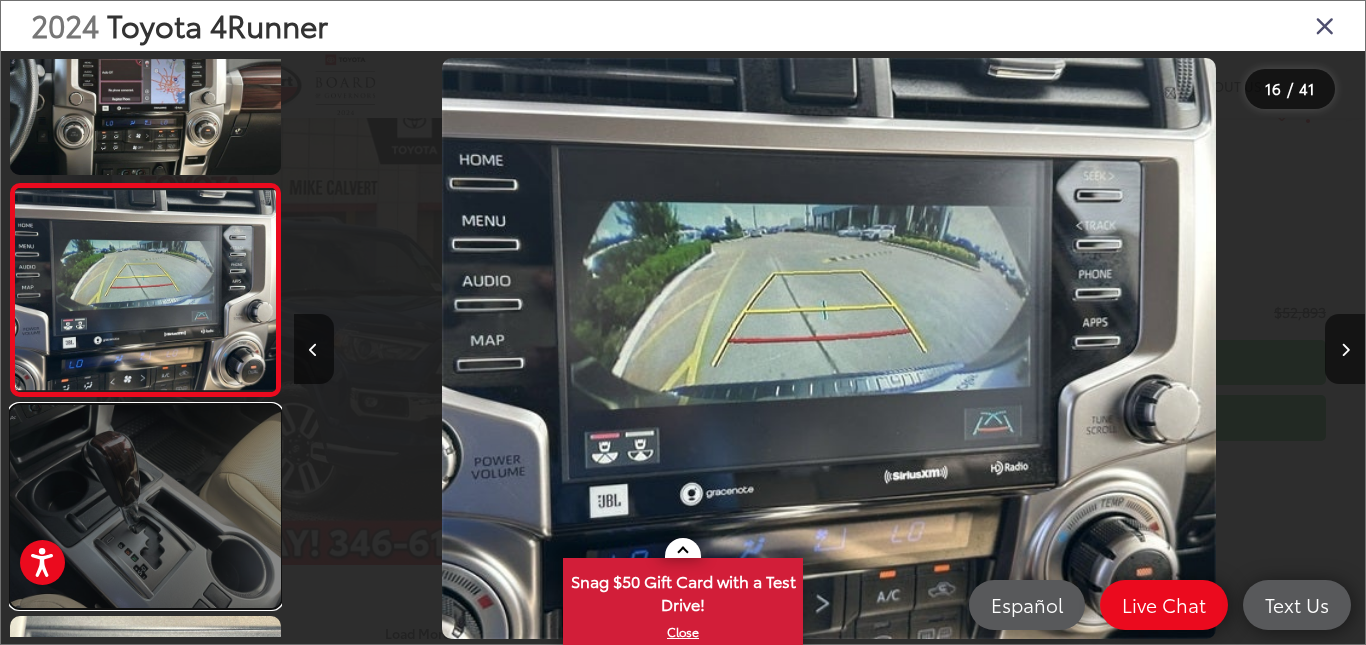 click at bounding box center (145, 506) 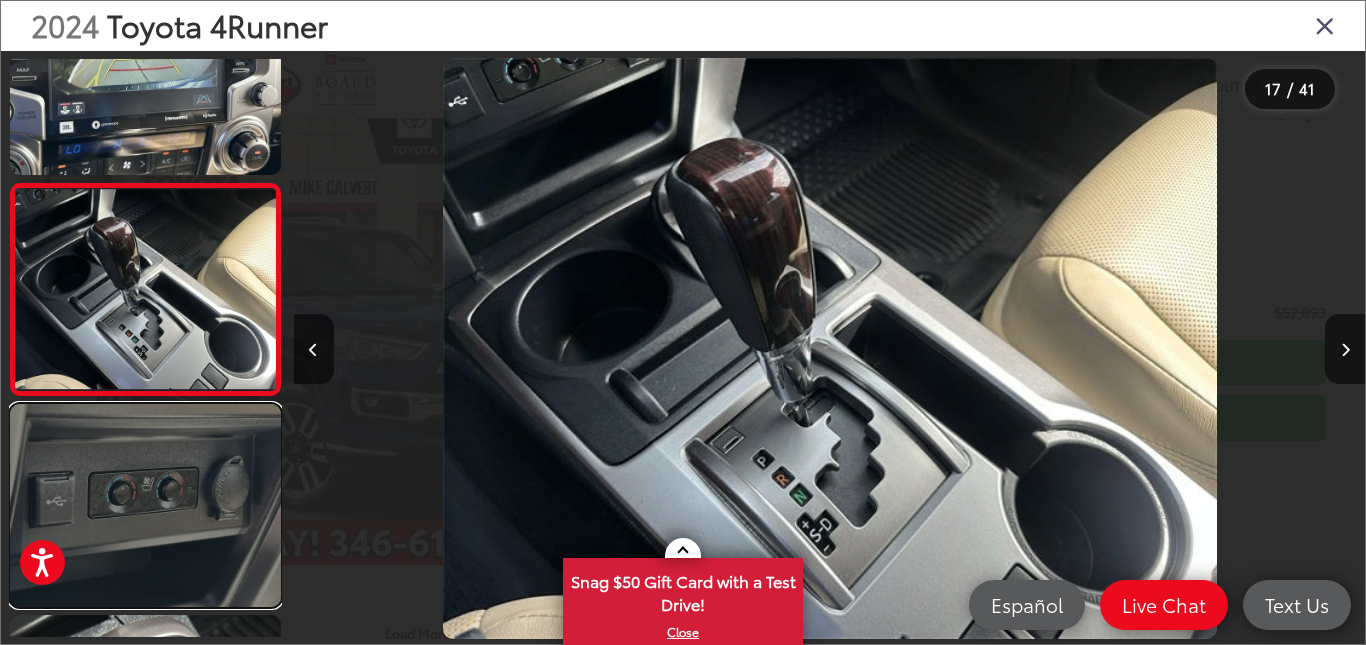click at bounding box center [145, 505] 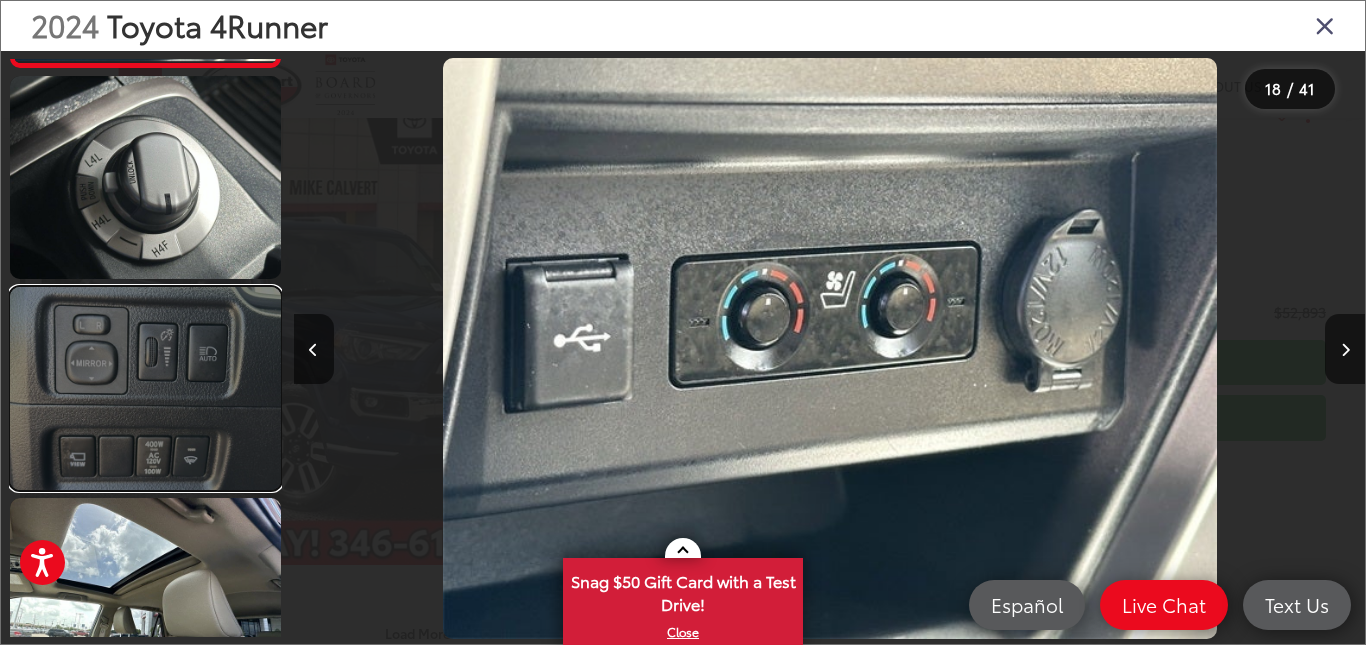click at bounding box center [145, 388] 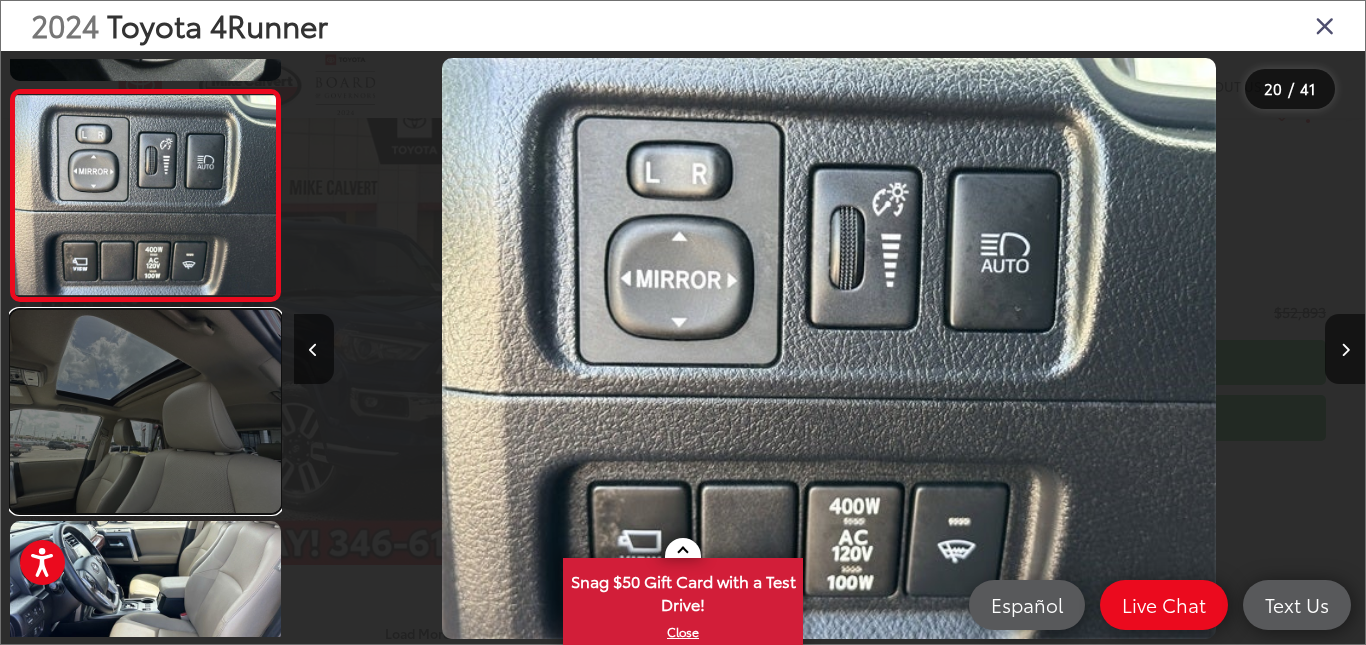 click at bounding box center (145, 411) 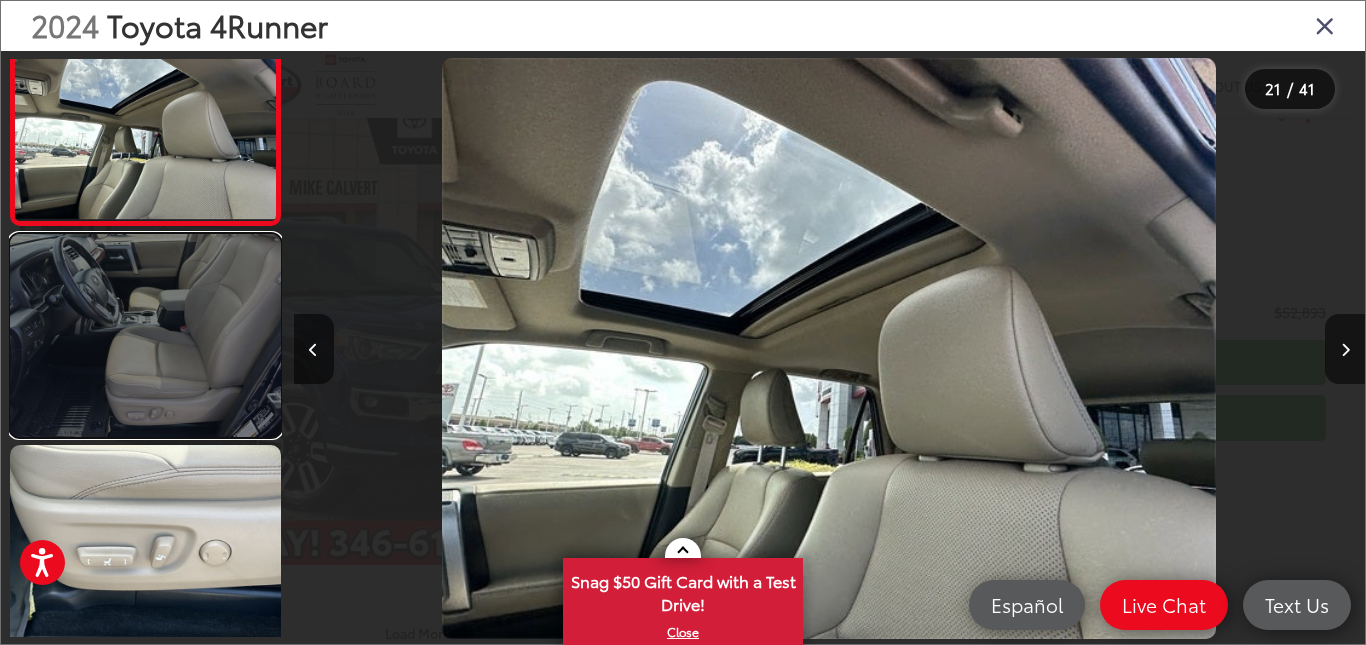 click at bounding box center [145, 335] 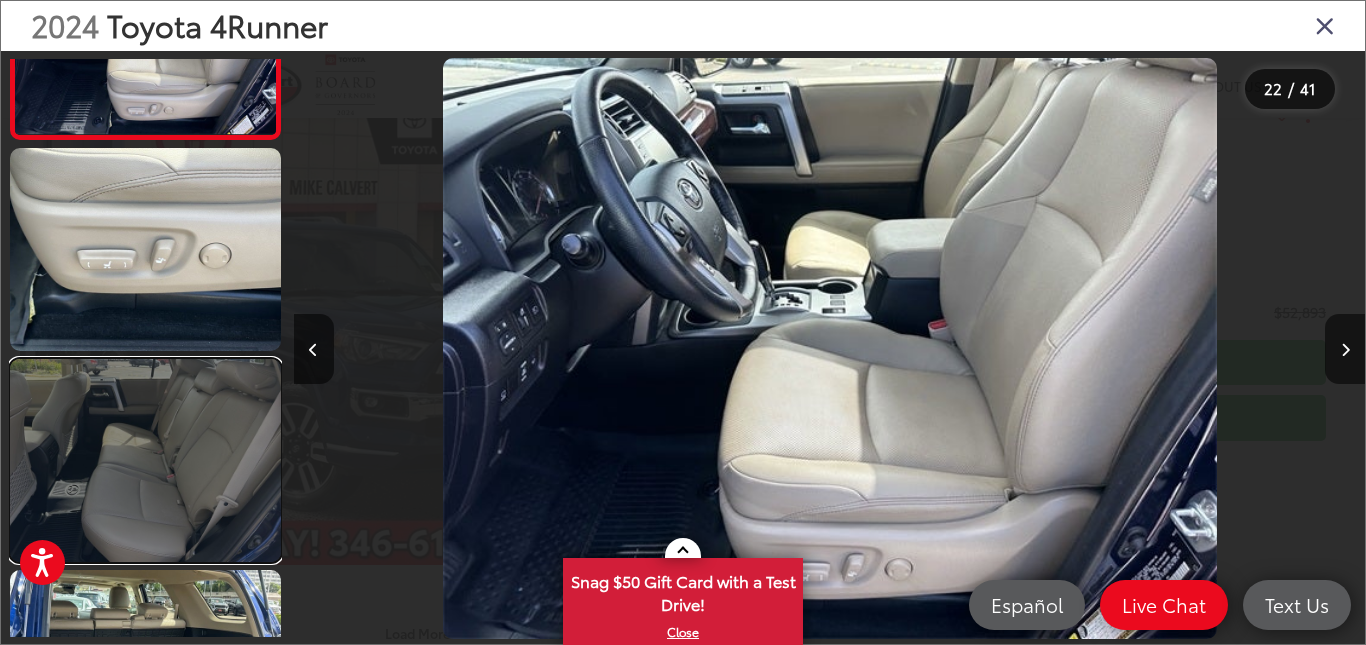 click at bounding box center [145, 460] 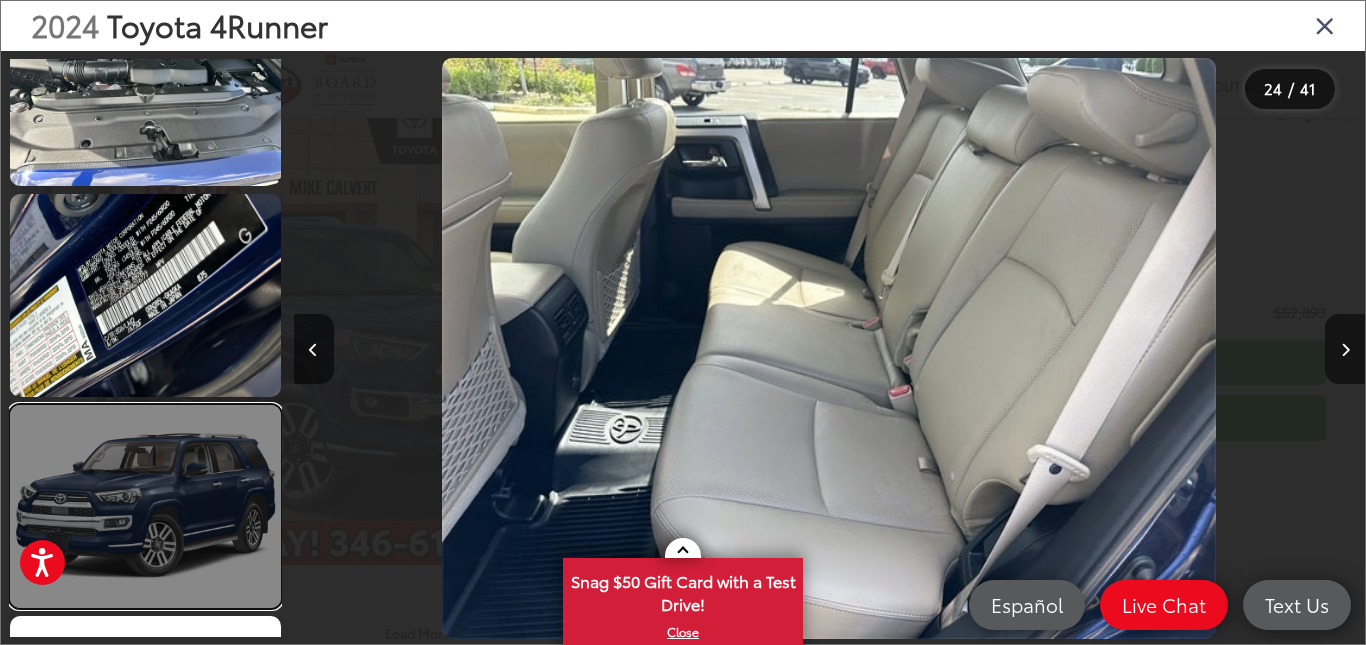 click at bounding box center [145, 506] 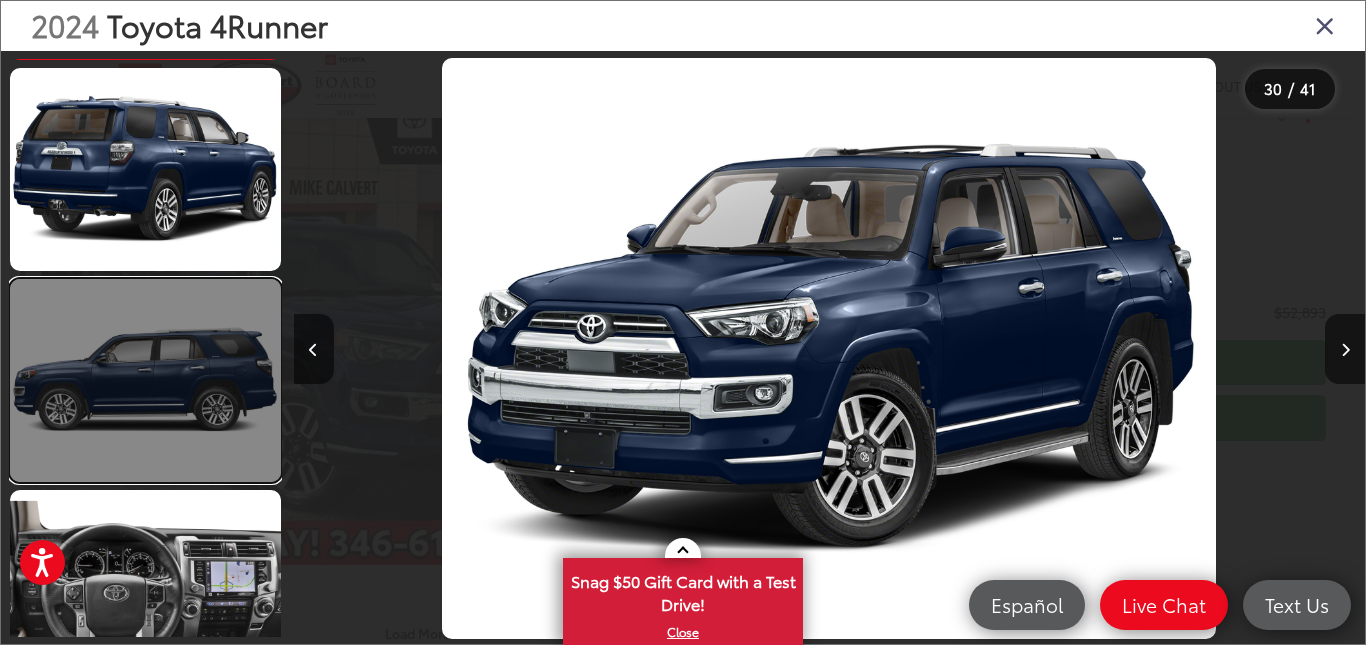 click at bounding box center (145, 380) 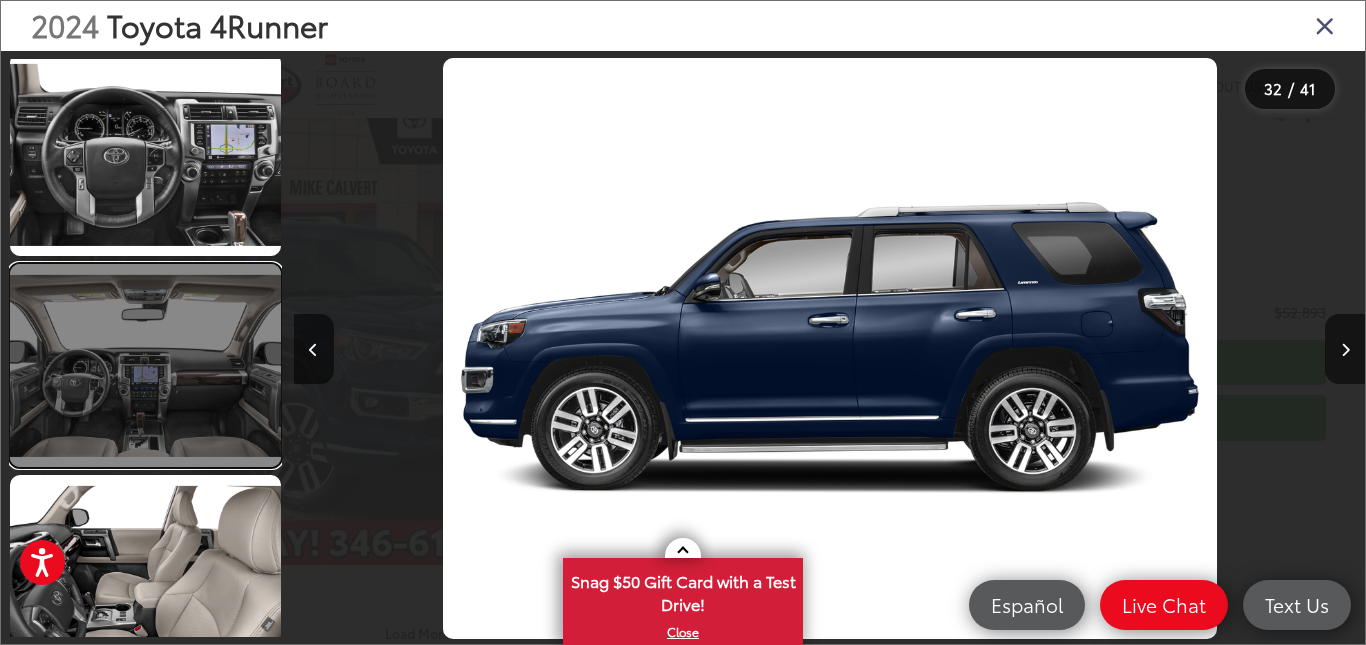 click at bounding box center [145, 365] 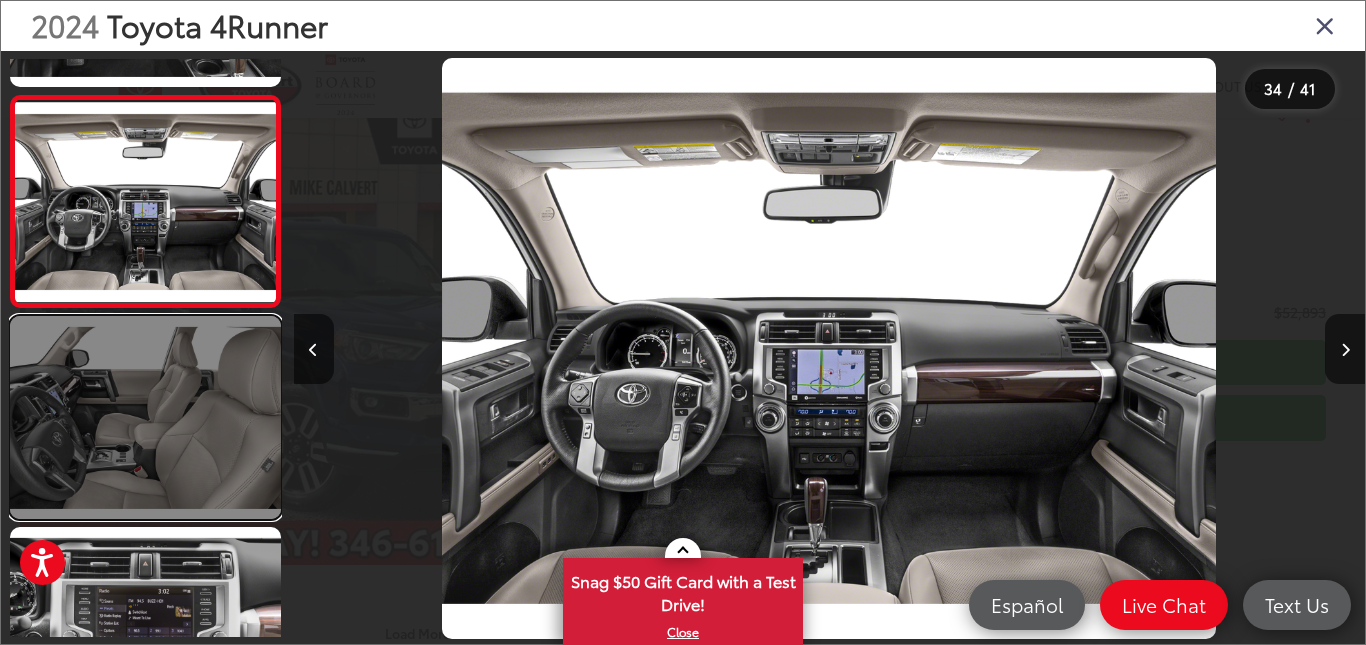 click at bounding box center (145, 417) 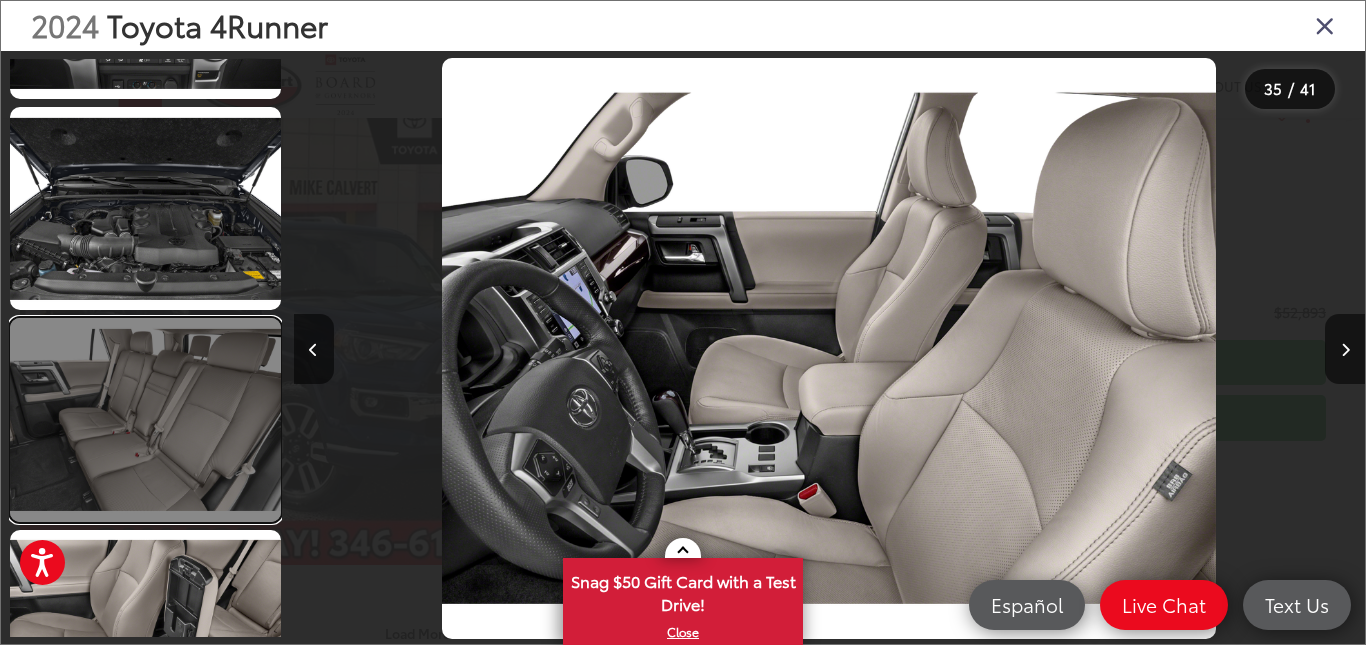 click at bounding box center [145, 419] 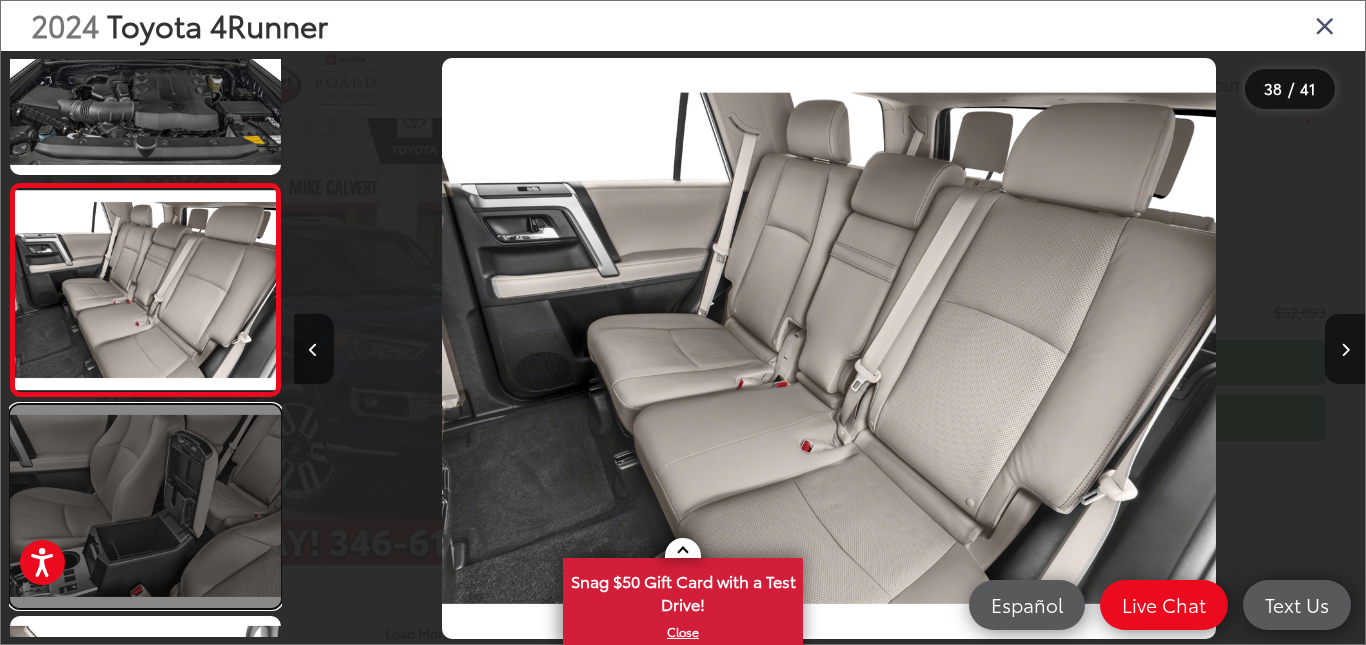 click at bounding box center [145, 506] 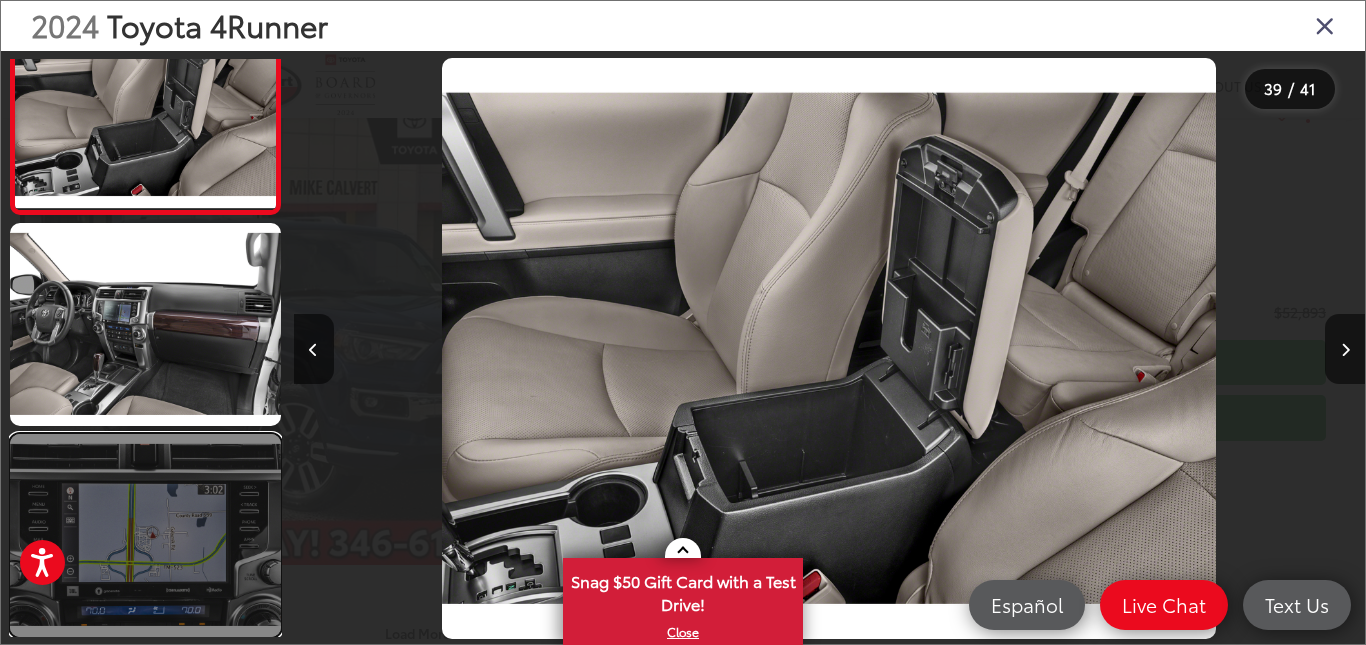 click at bounding box center (145, 535) 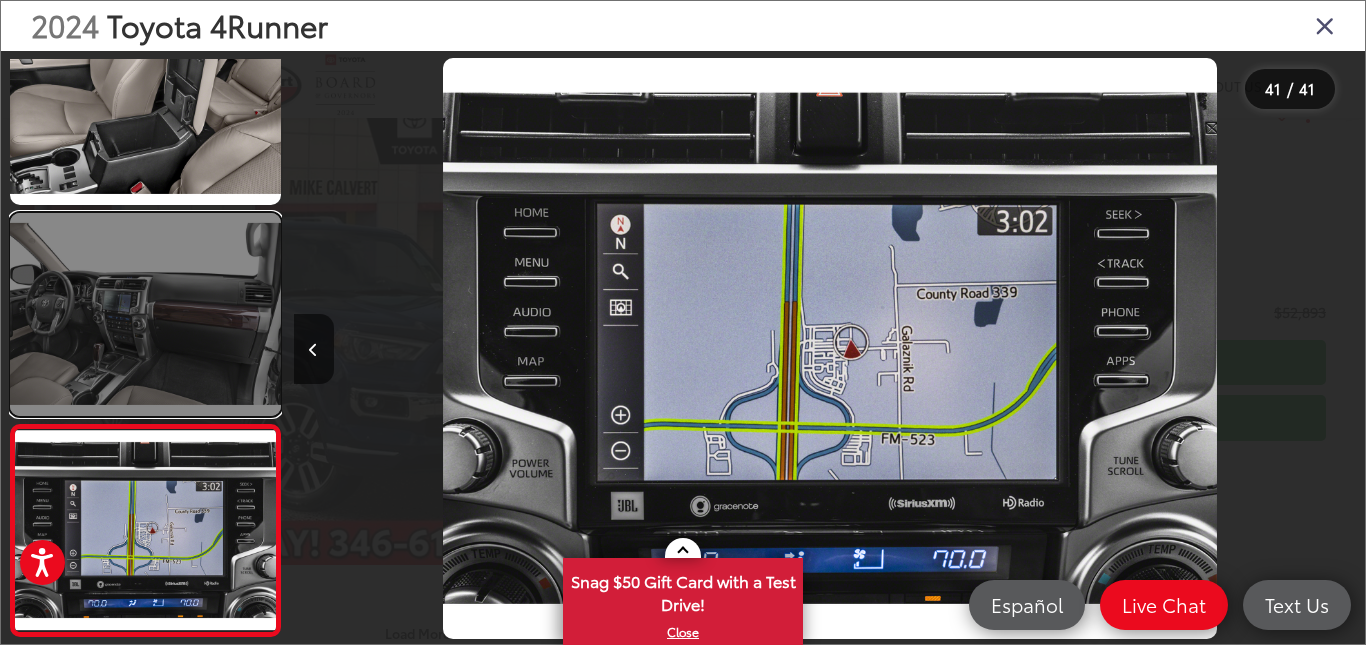 click at bounding box center [145, 314] 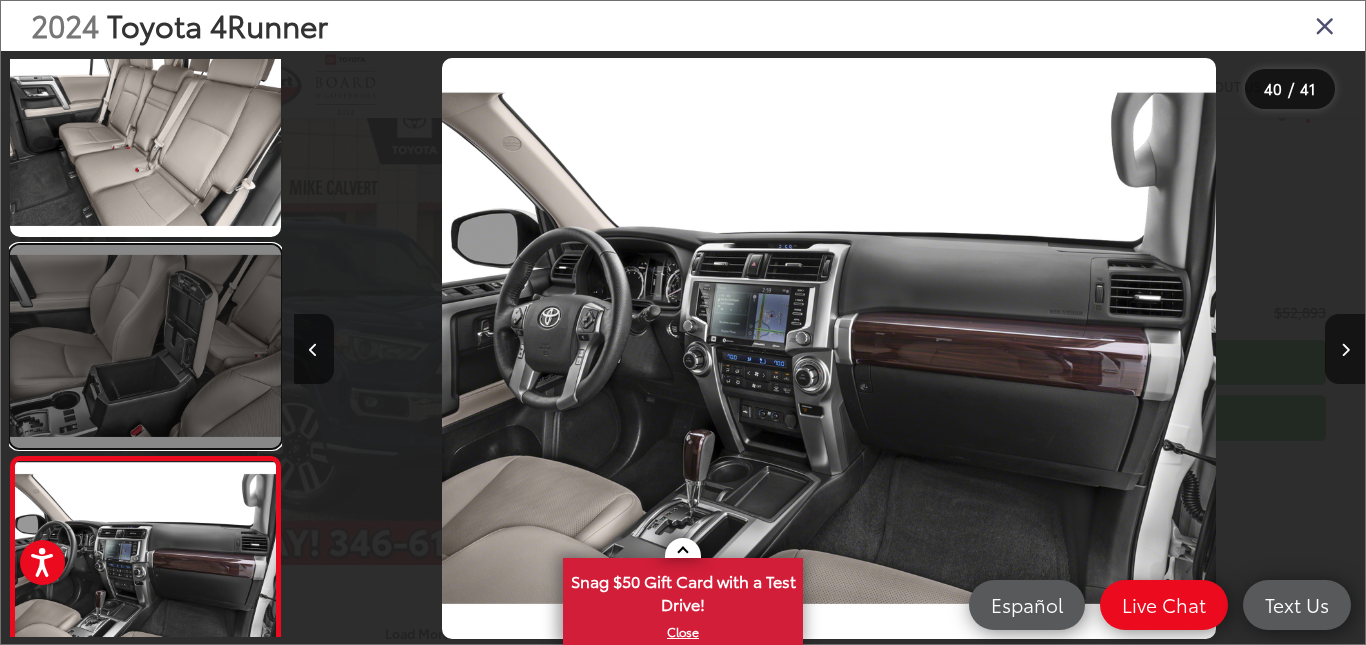 click at bounding box center (145, 346) 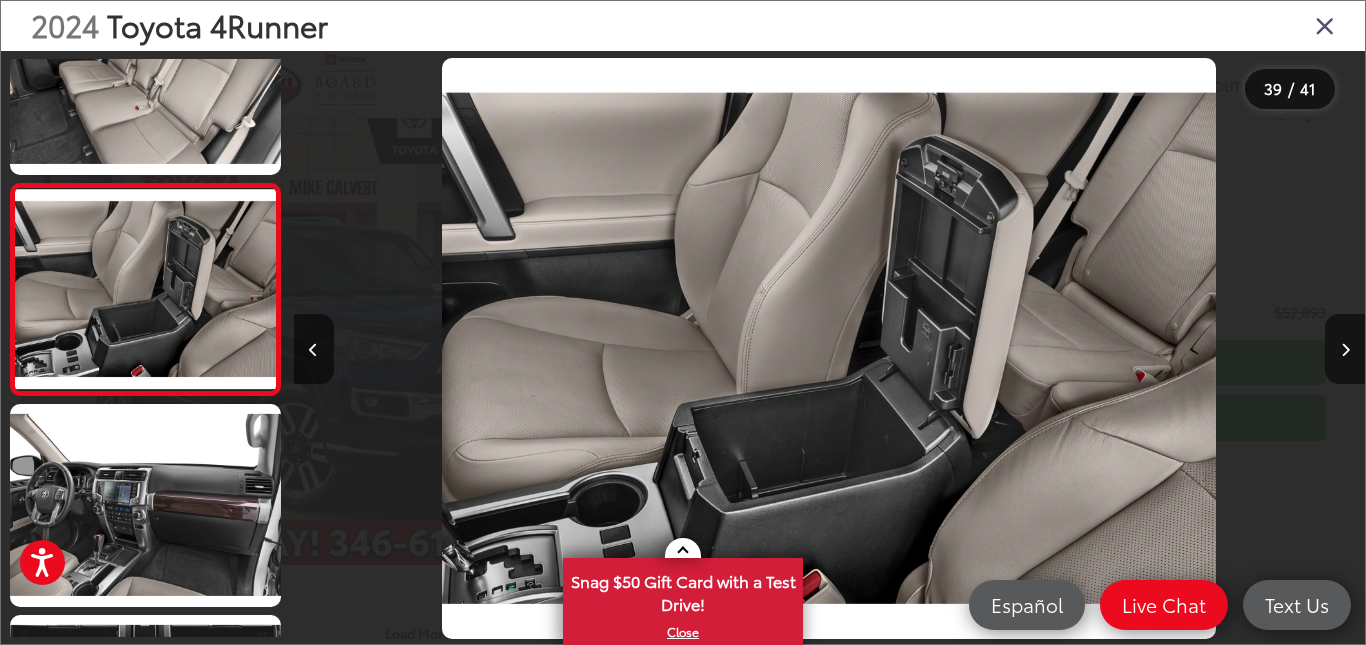 click at bounding box center [1325, 25] 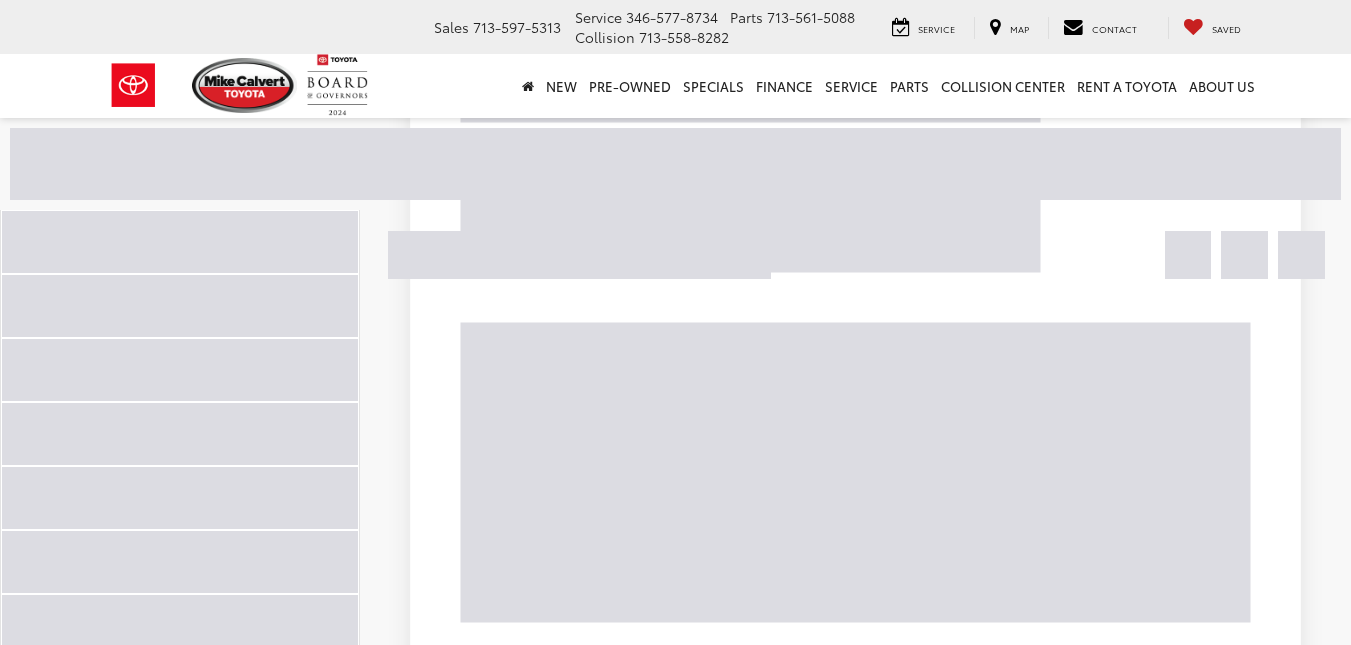 scroll, scrollTop: 5236, scrollLeft: 0, axis: vertical 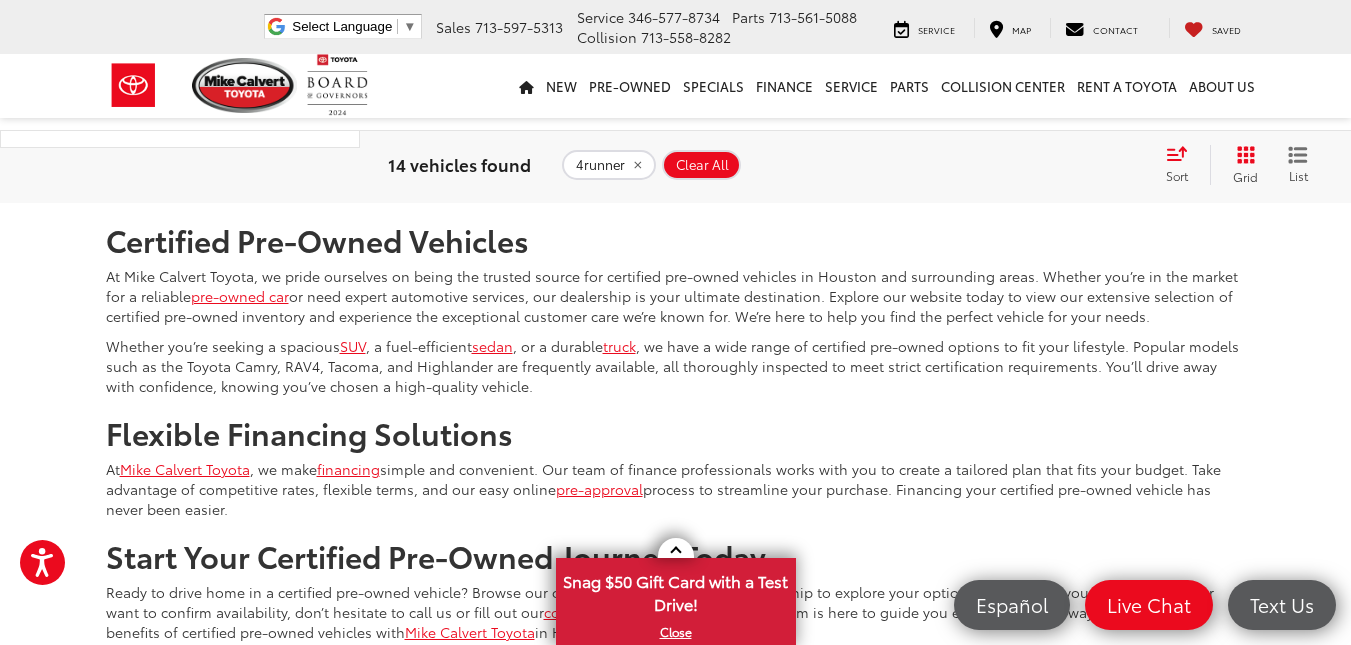 click on "Next" at bounding box center [1103, 144] 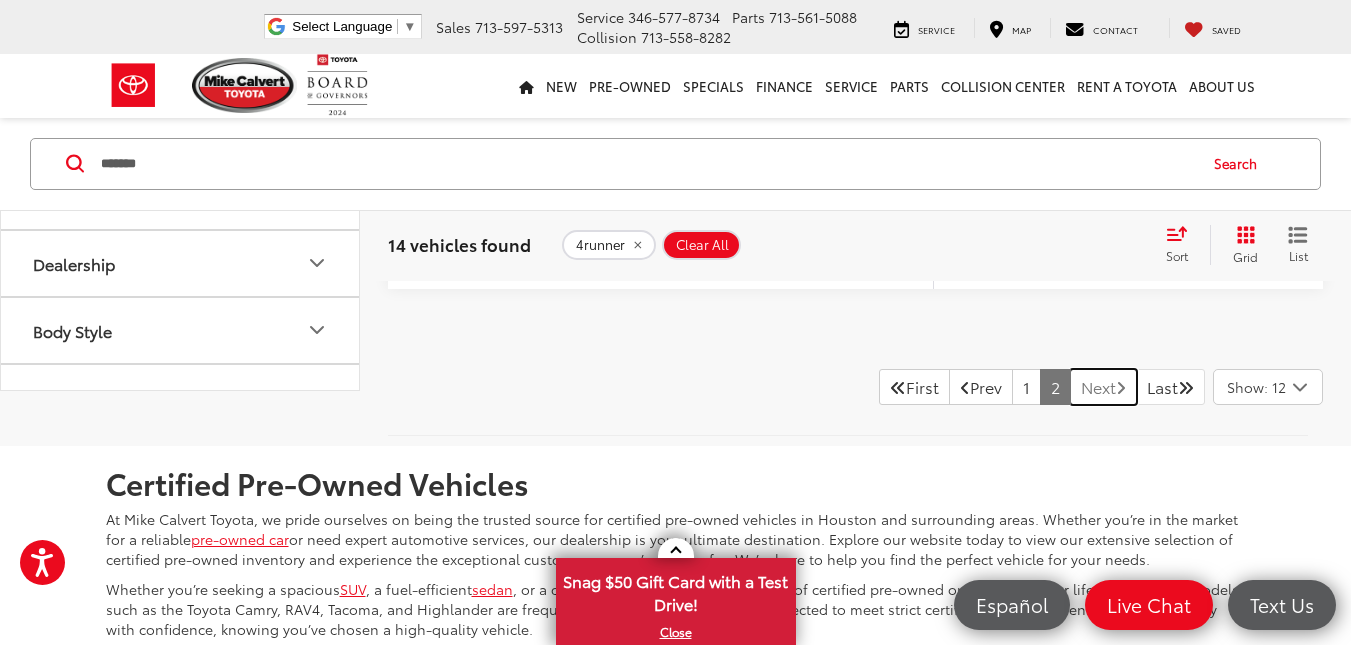 scroll, scrollTop: 1446, scrollLeft: 0, axis: vertical 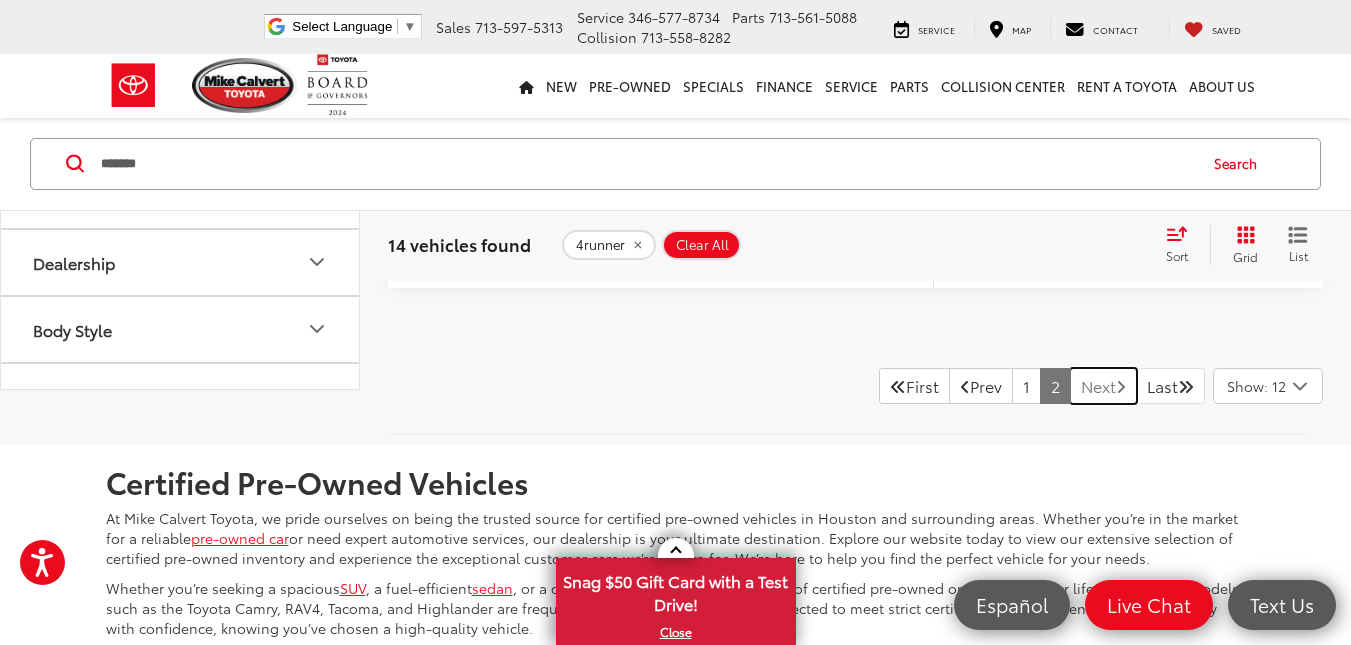 click on "Next" at bounding box center [1103, 386] 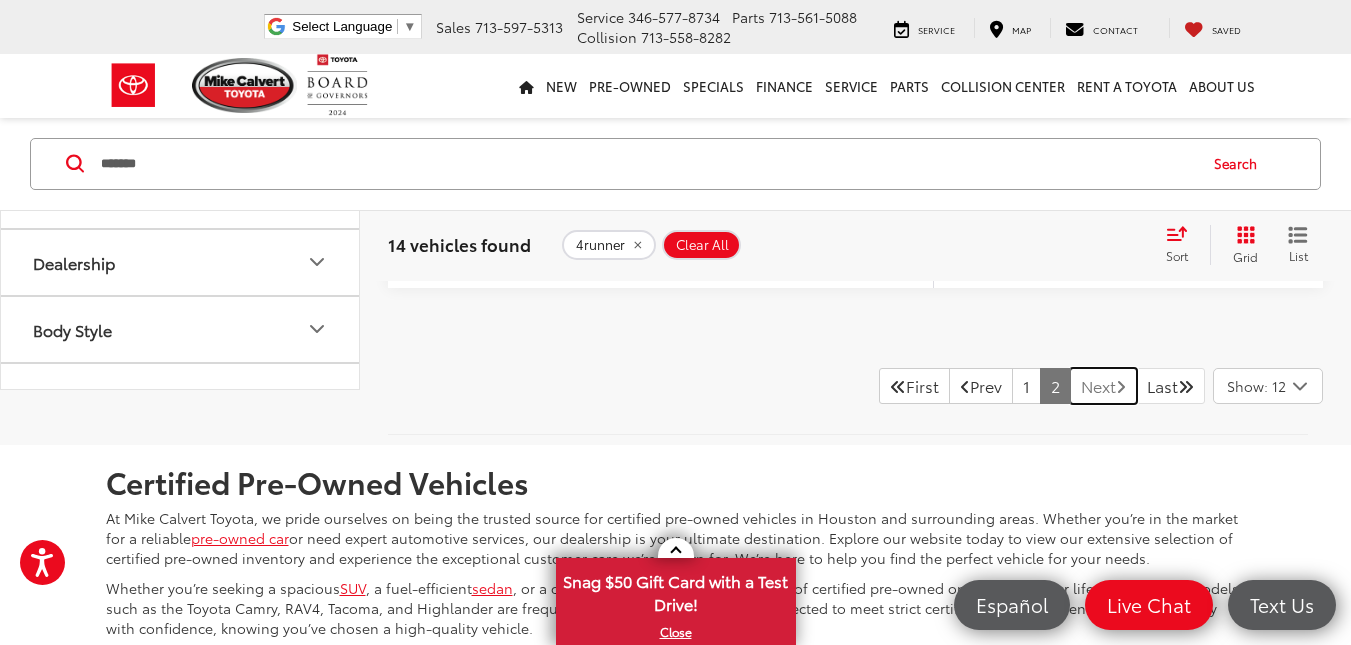 click on "Next" at bounding box center [1103, 386] 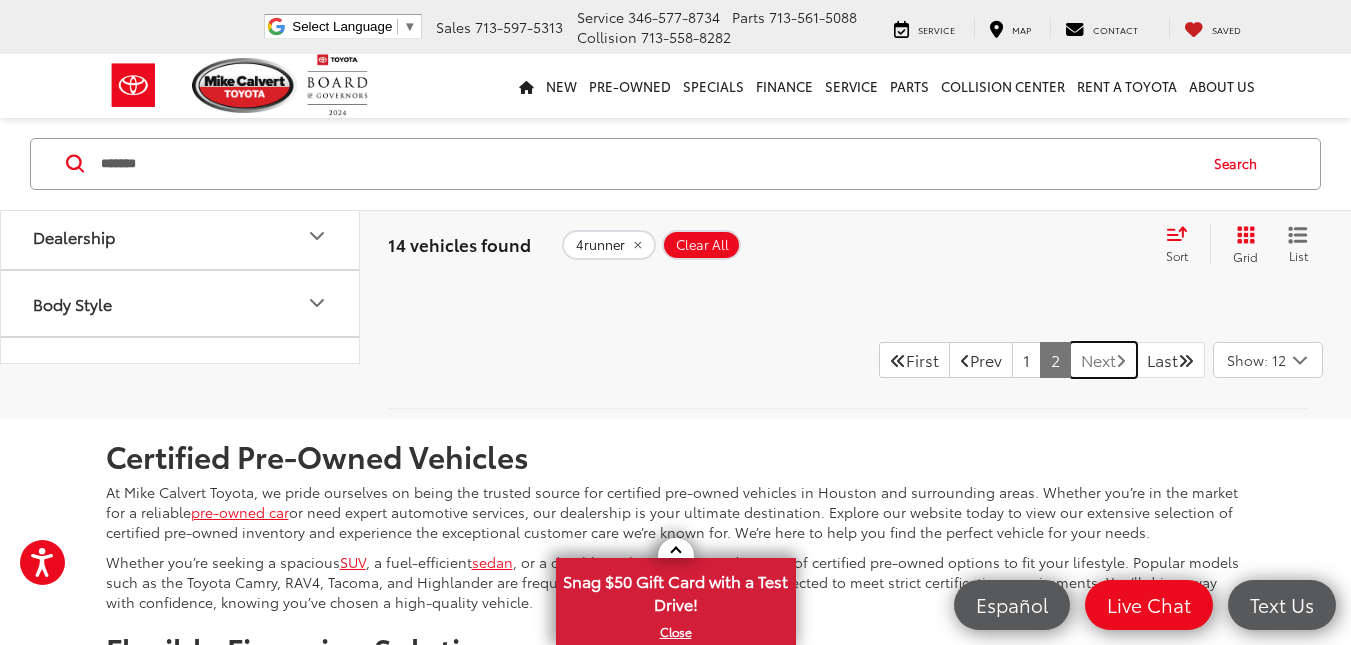 scroll, scrollTop: 1466, scrollLeft: 0, axis: vertical 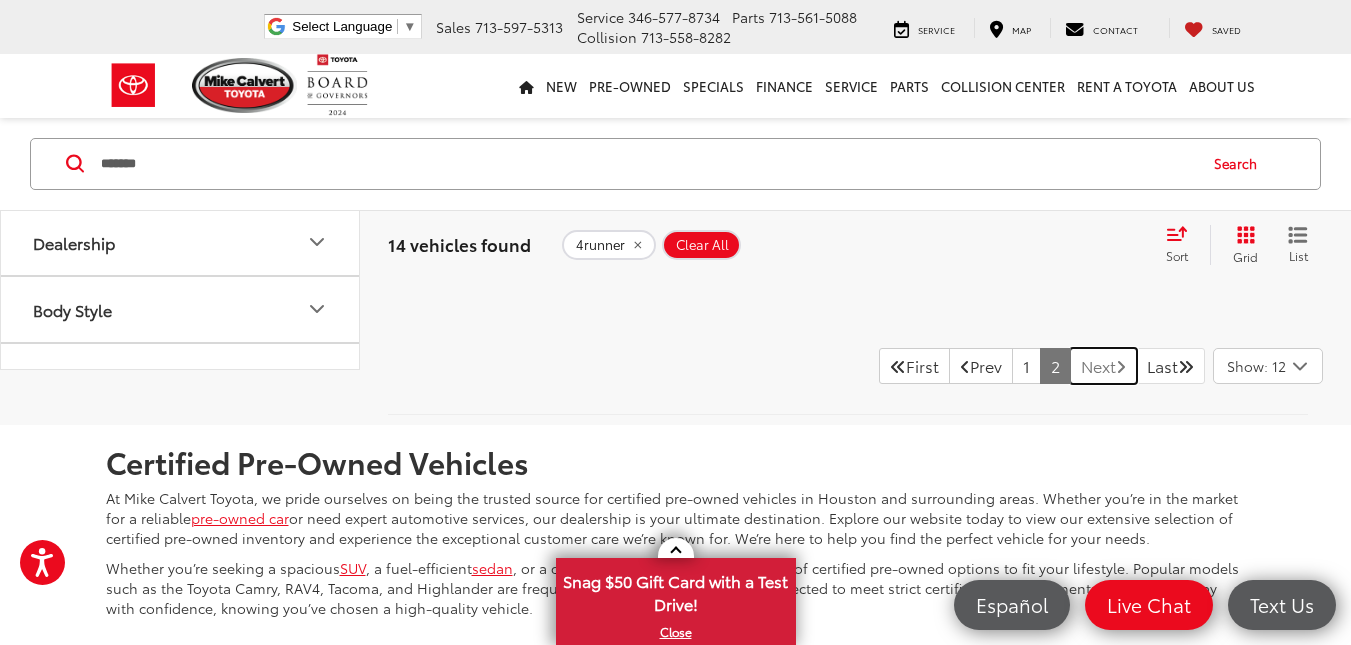 click on "Next" at bounding box center [1103, 366] 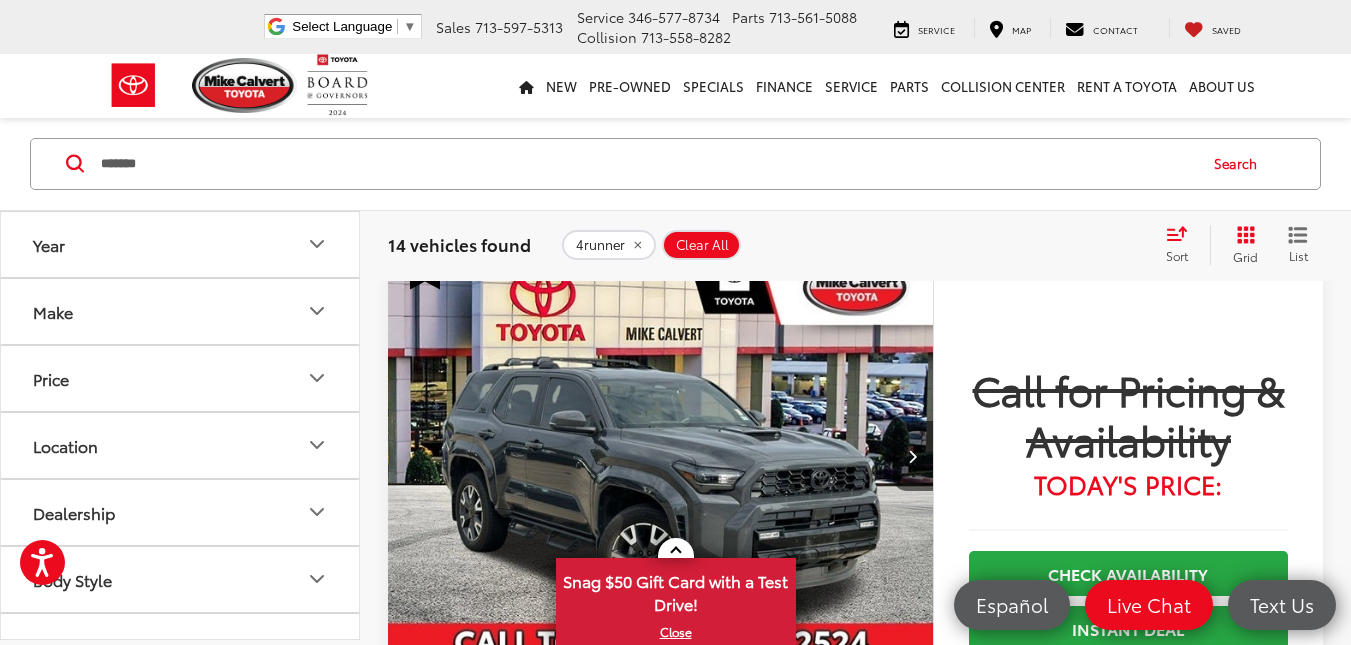 scroll, scrollTop: 0, scrollLeft: 0, axis: both 